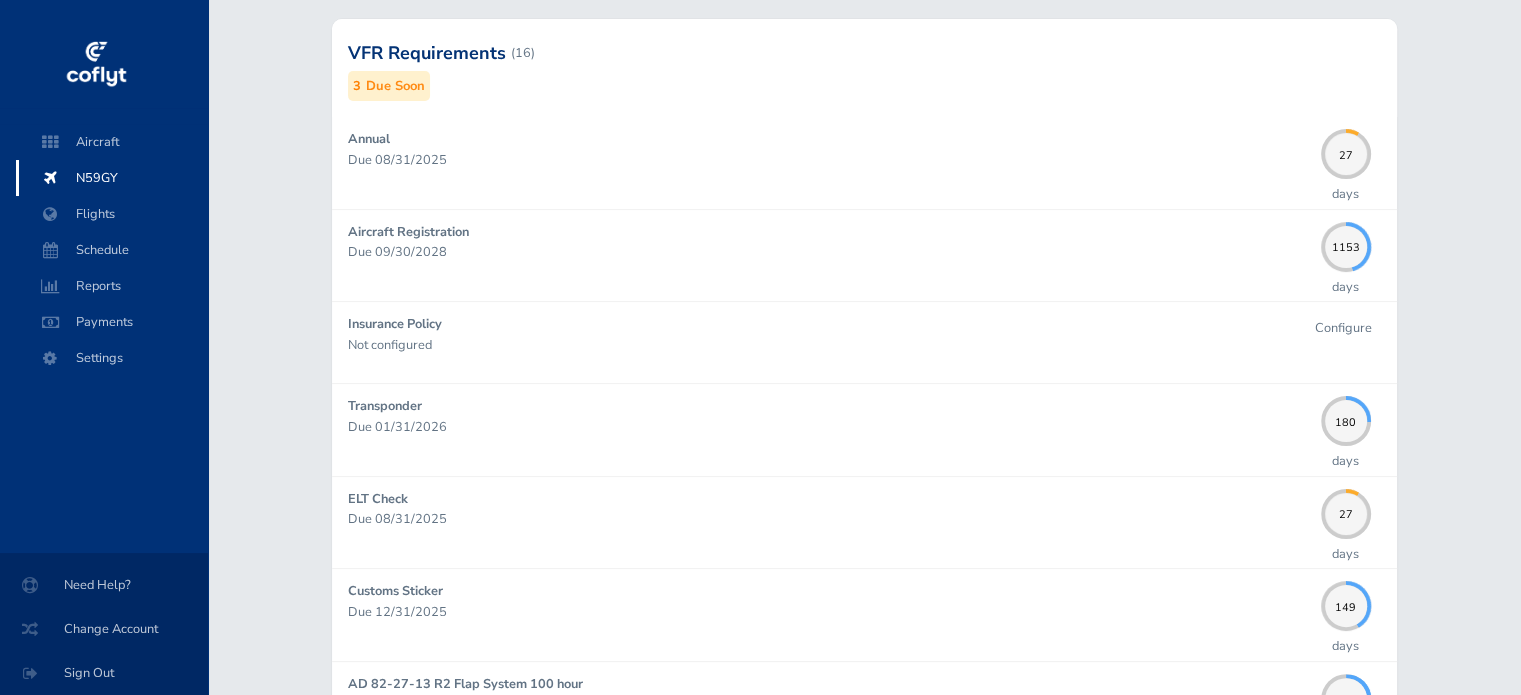 scroll, scrollTop: 552, scrollLeft: 0, axis: vertical 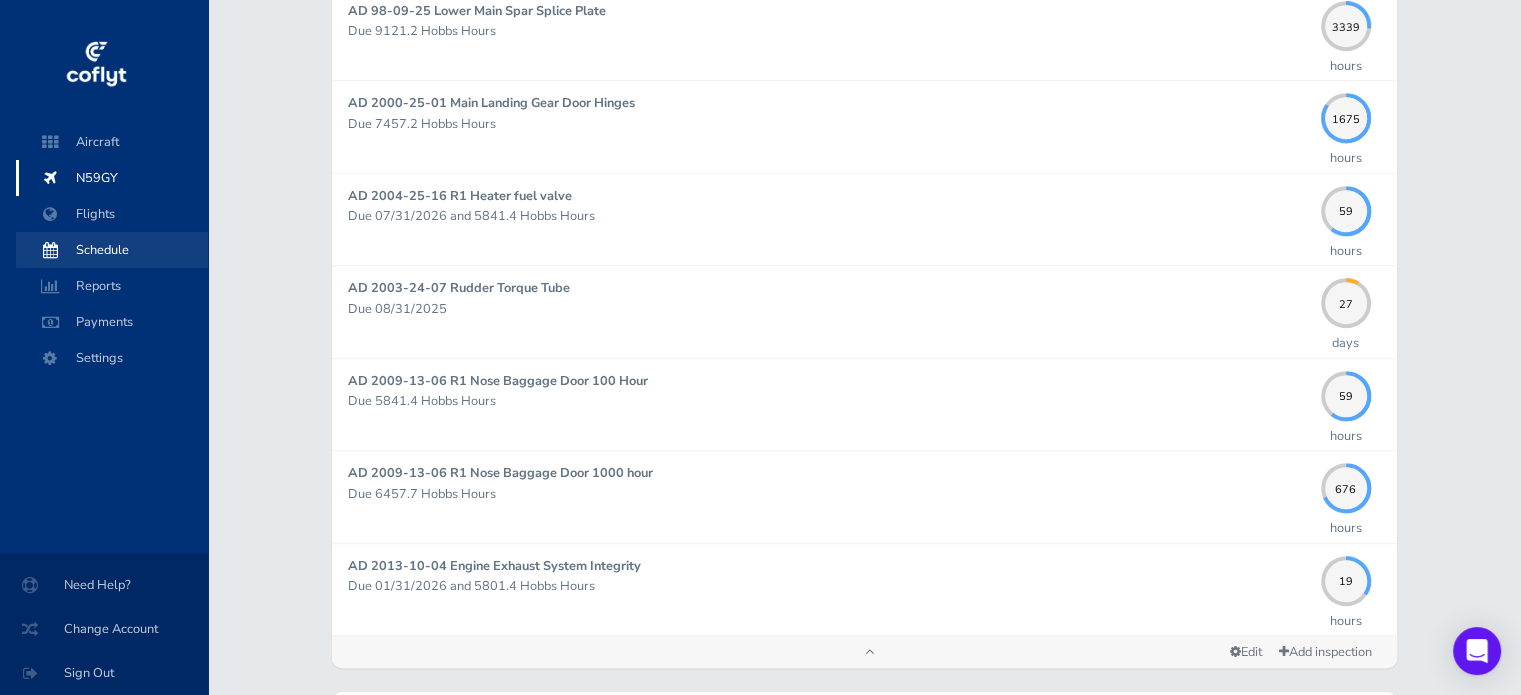 click on "Schedule" at bounding box center (112, 250) 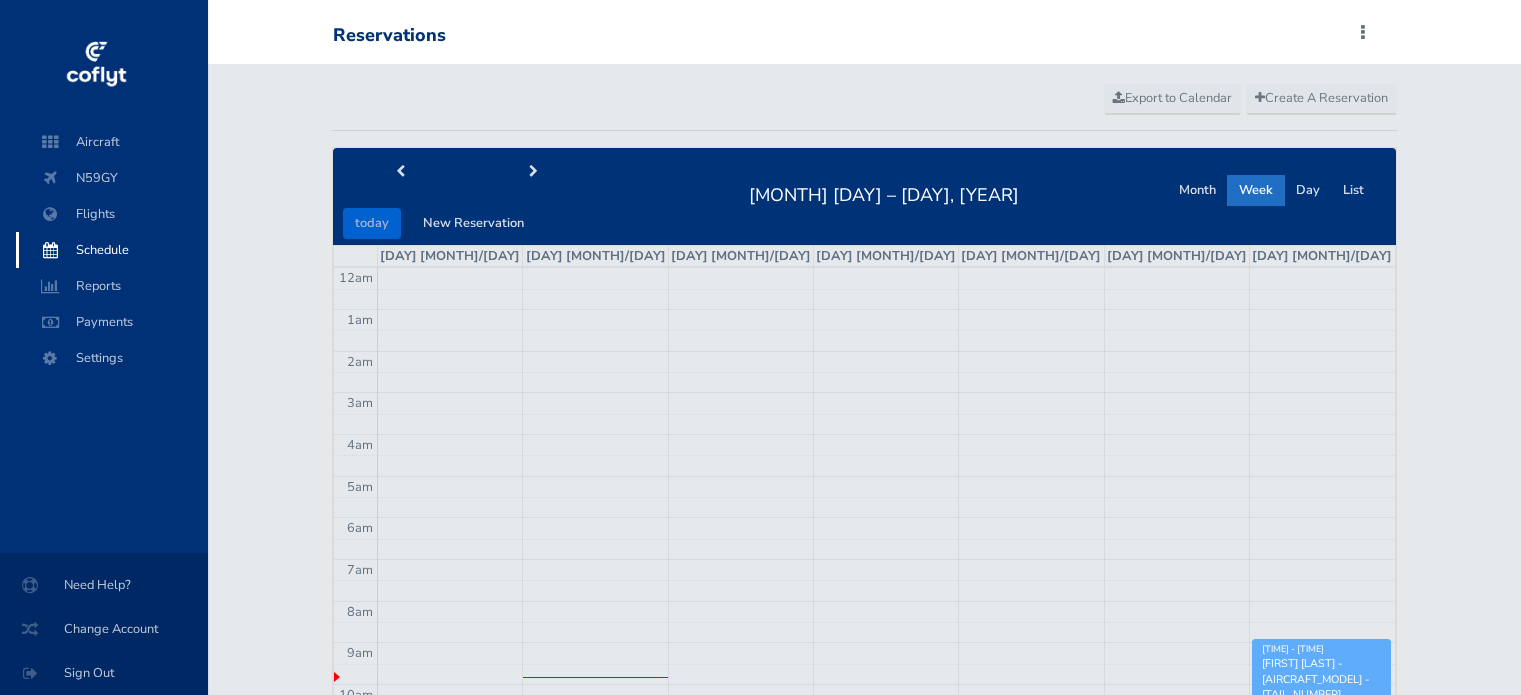 scroll, scrollTop: 0, scrollLeft: 0, axis: both 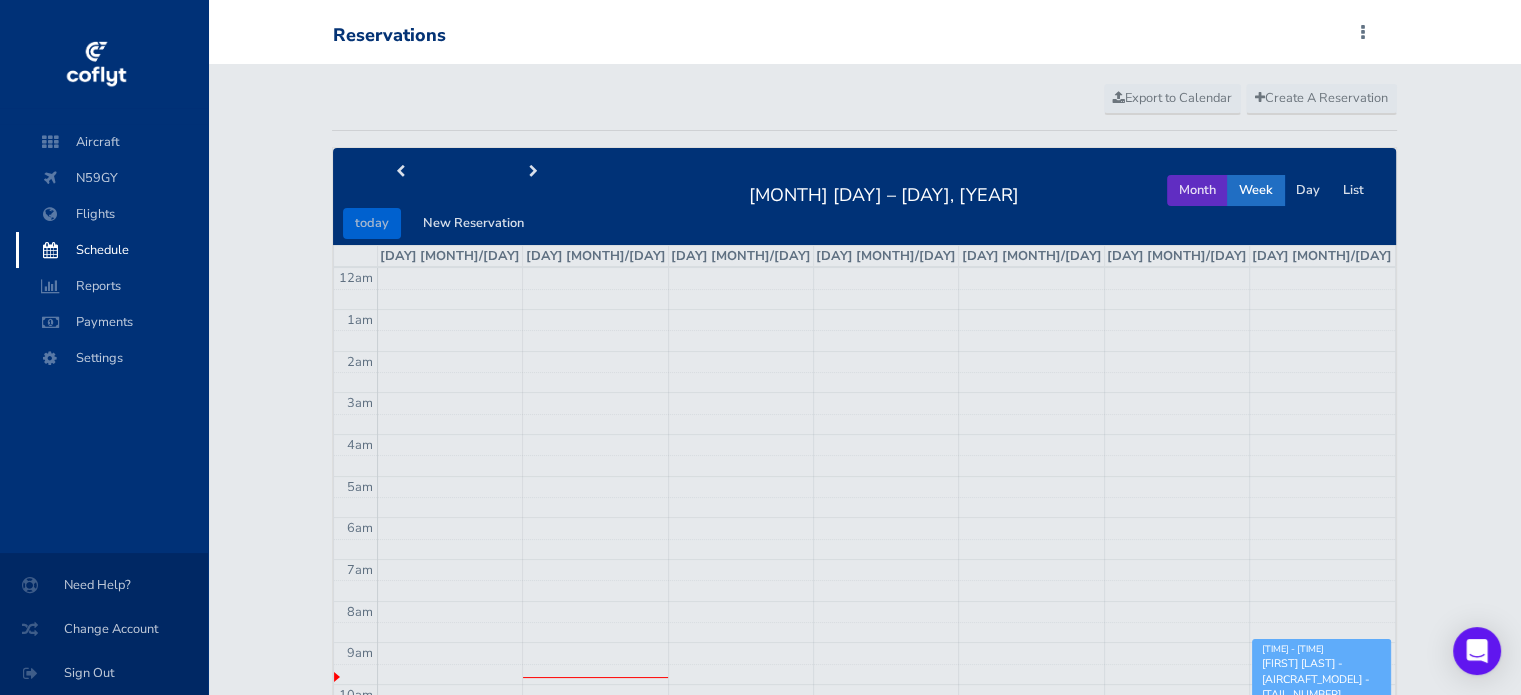click on "Month" at bounding box center (1197, 190) 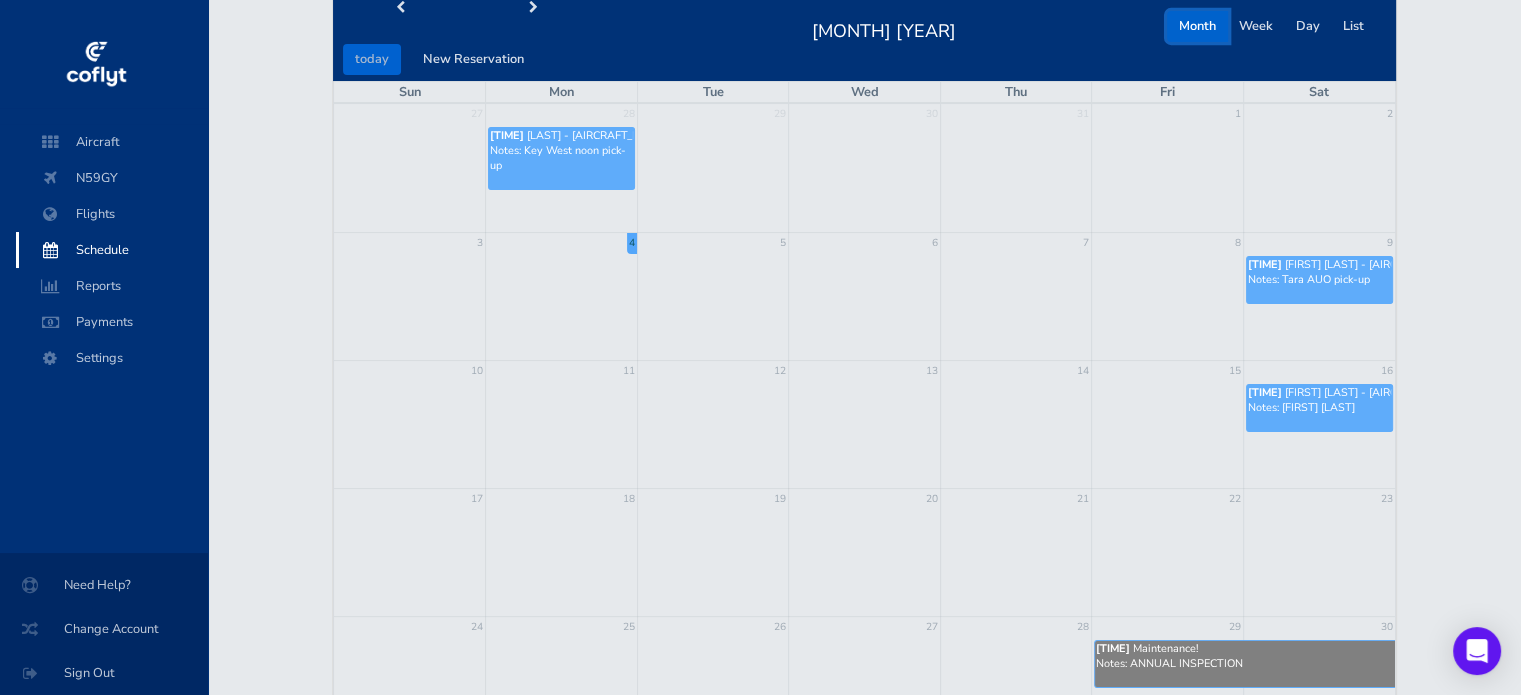 scroll, scrollTop: 220, scrollLeft: 0, axis: vertical 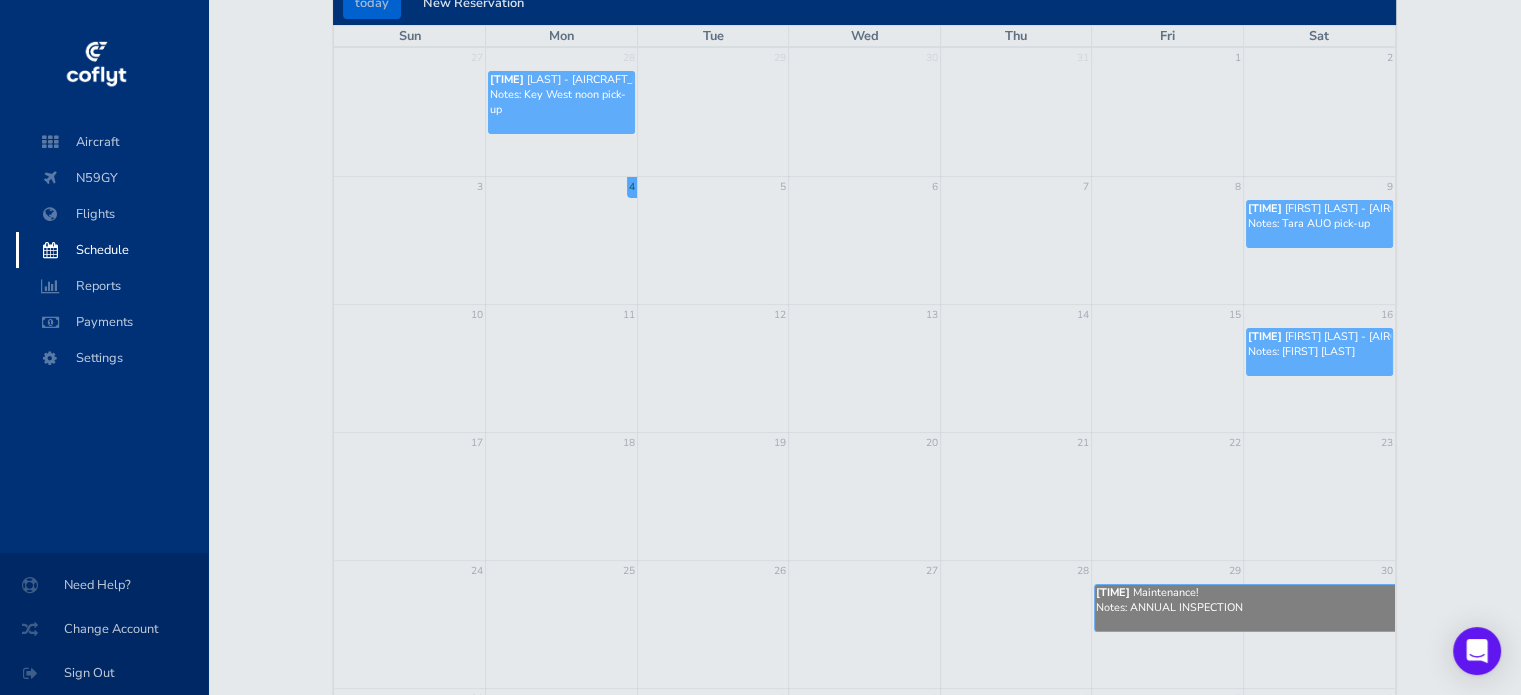 click at bounding box center [1167, 351] 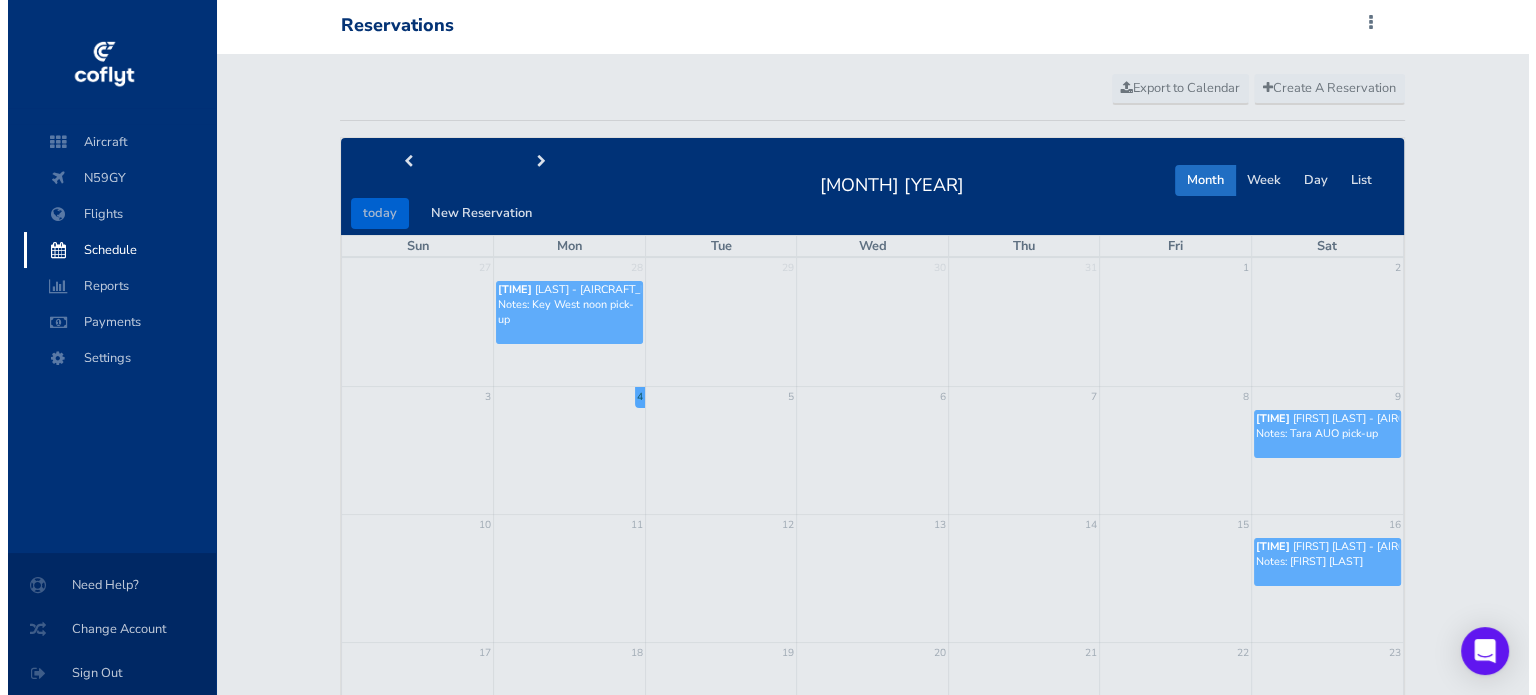 scroll, scrollTop: 0, scrollLeft: 0, axis: both 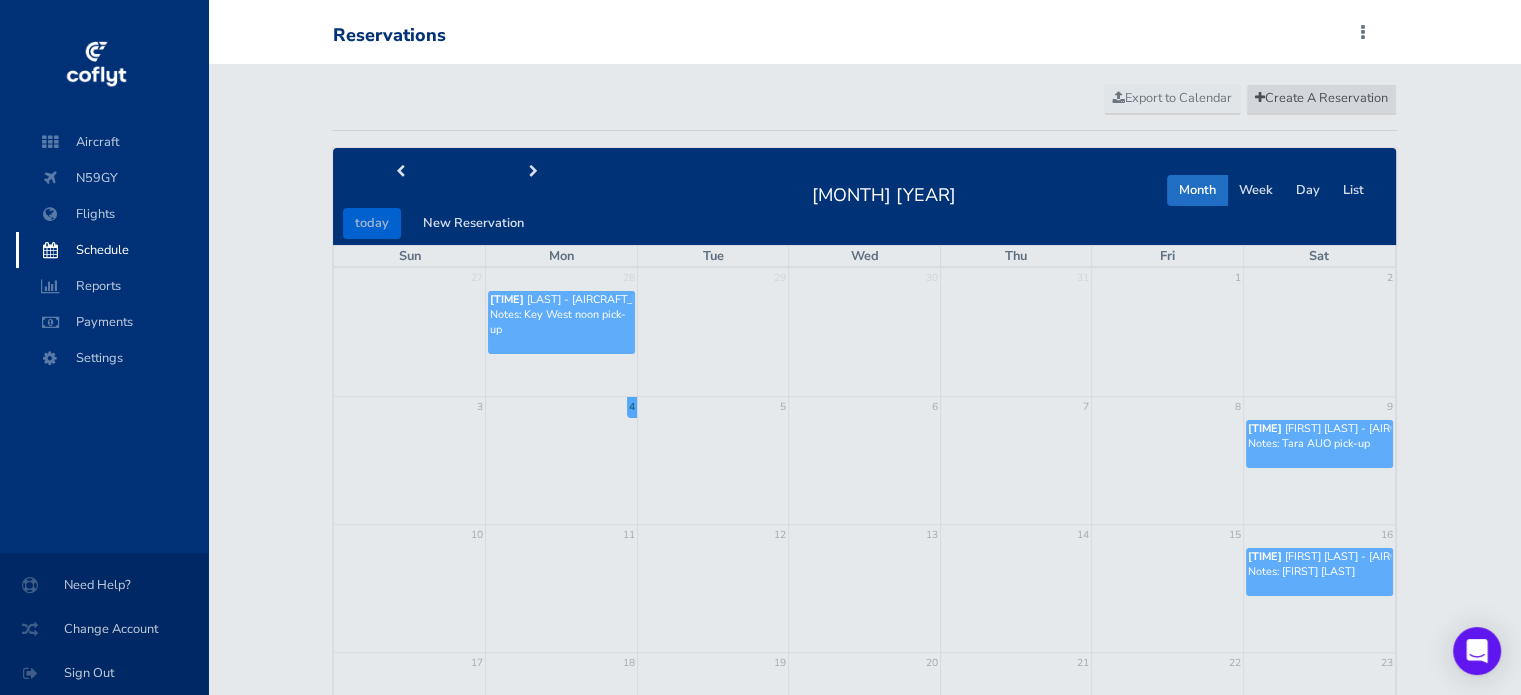 click on "Create A Reservation" at bounding box center (1321, 98) 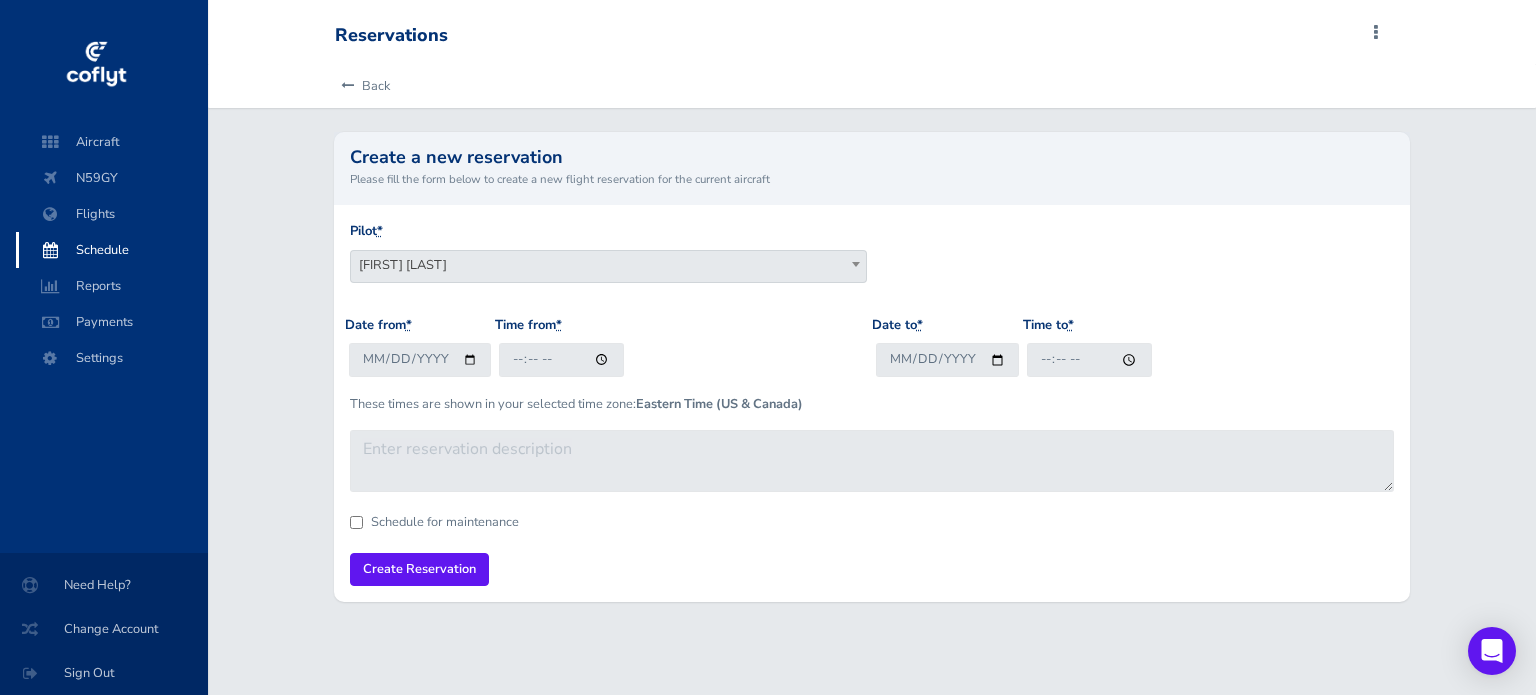 click on "James Bryan" at bounding box center [608, 265] 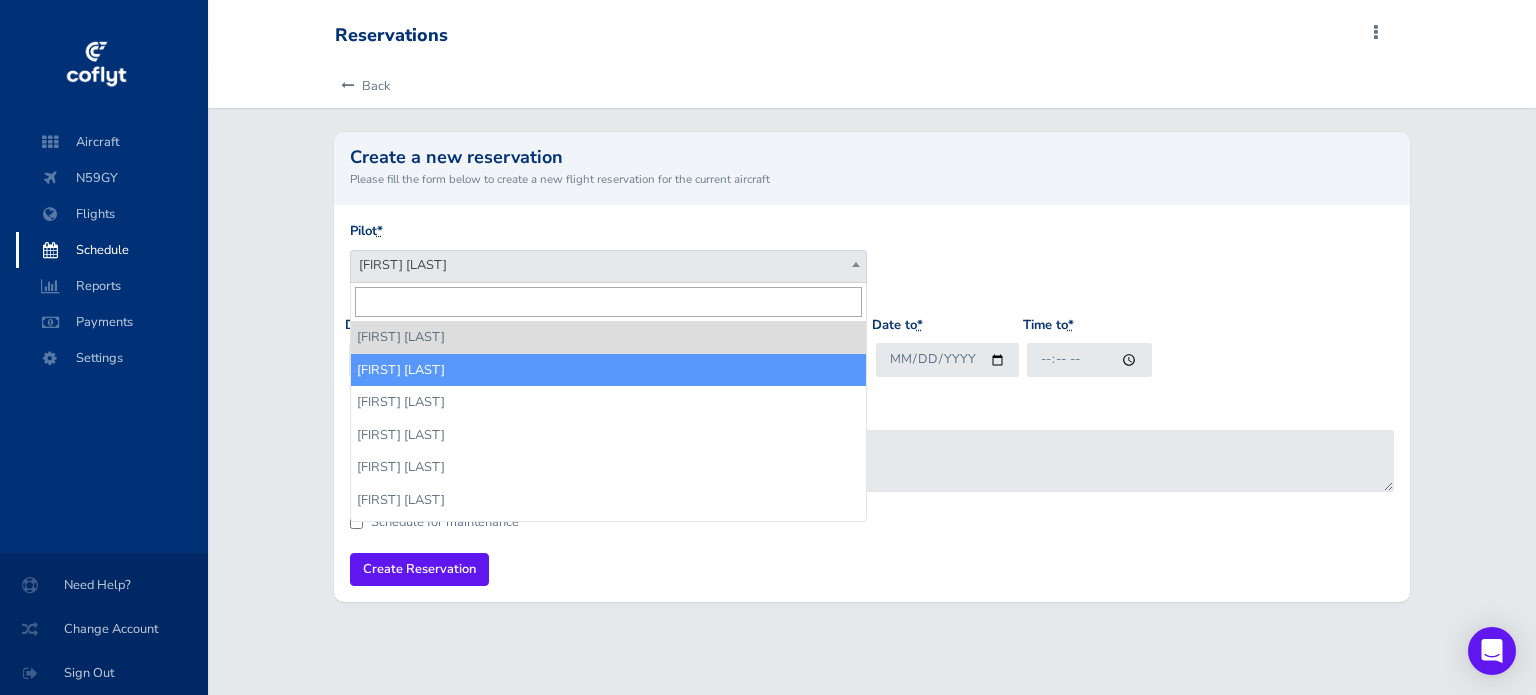 select on "15059" 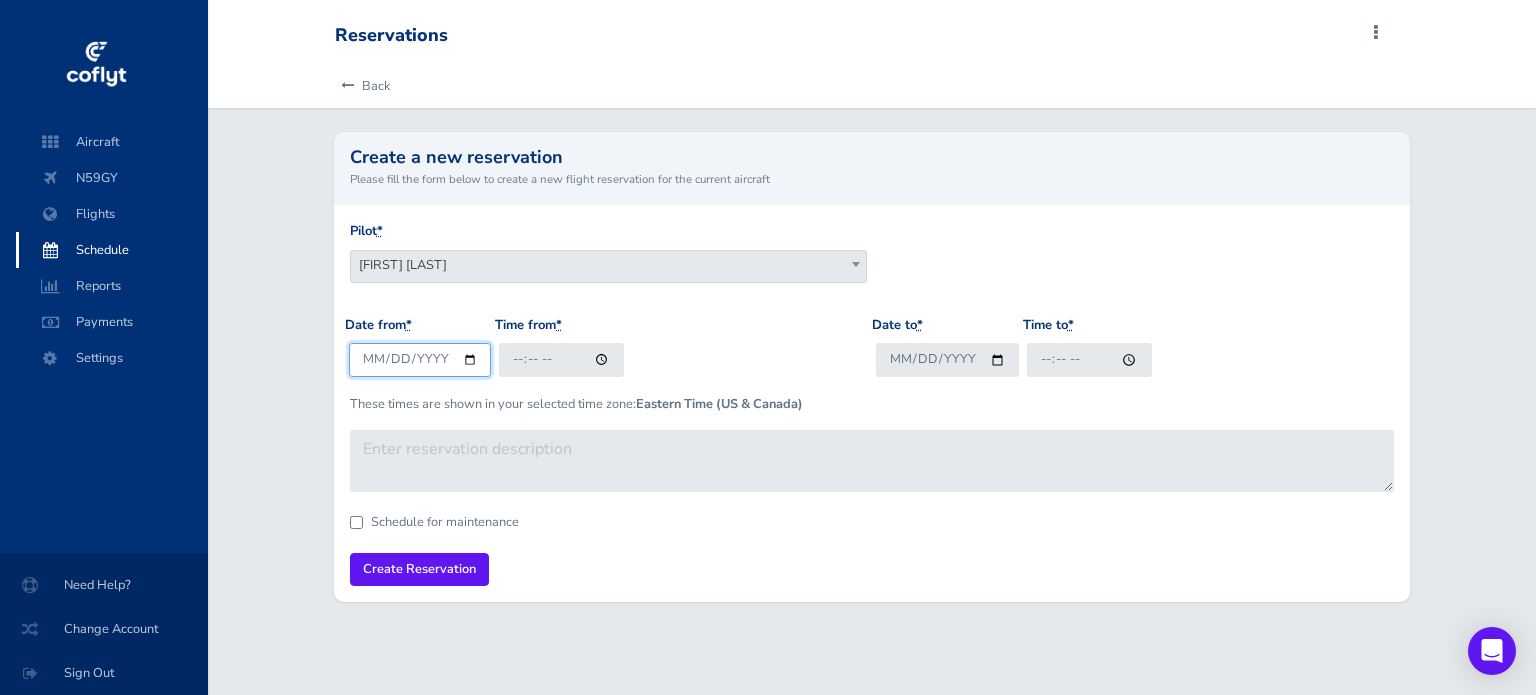 click on "2025-08-04" at bounding box center (420, 359) 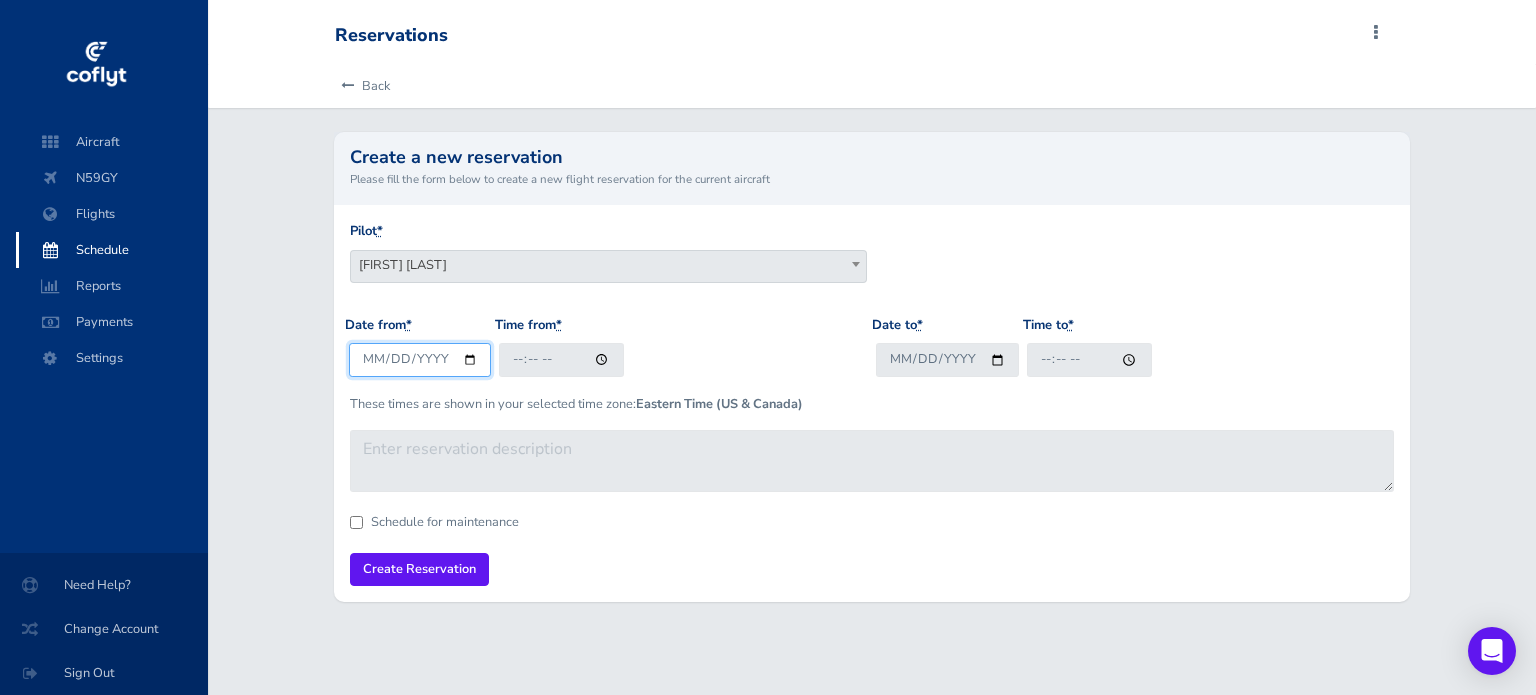 type on "2025-08-15" 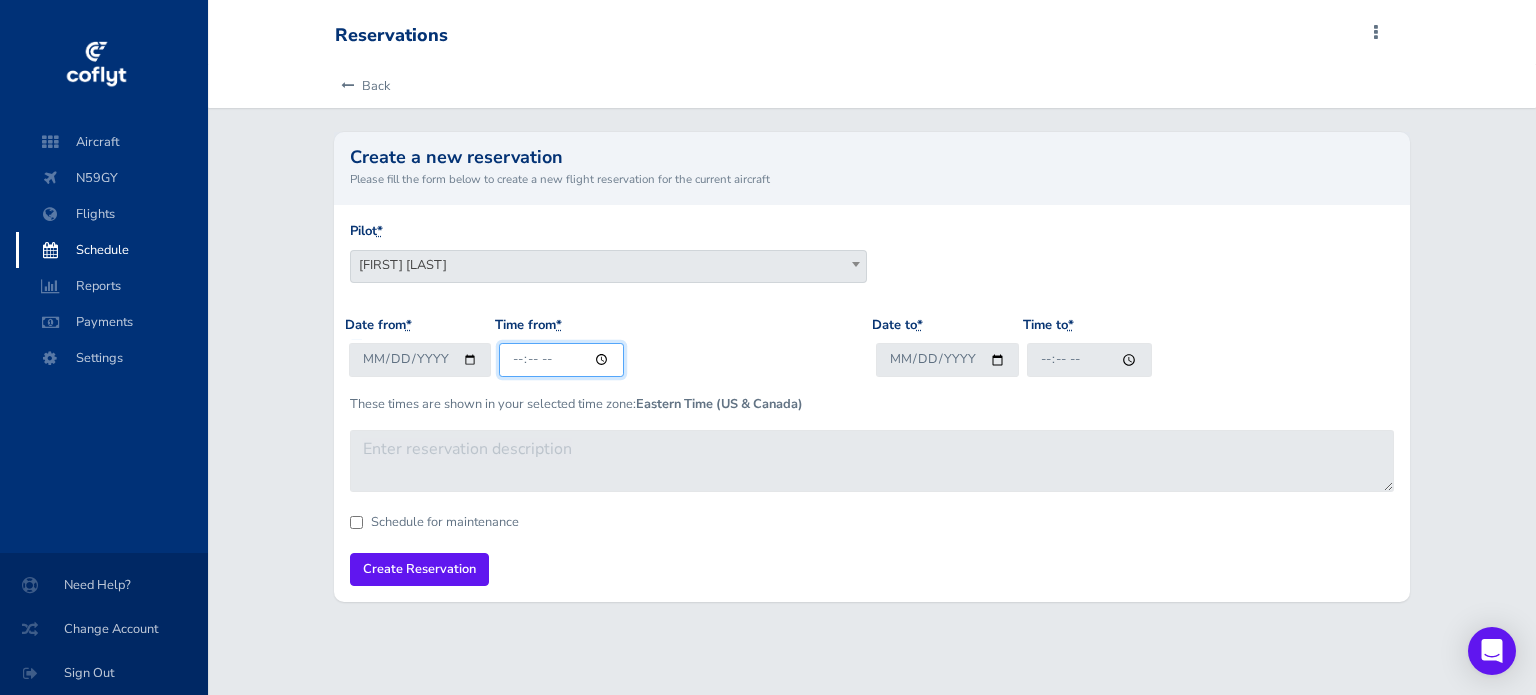 click on "09:54" at bounding box center (561, 359) 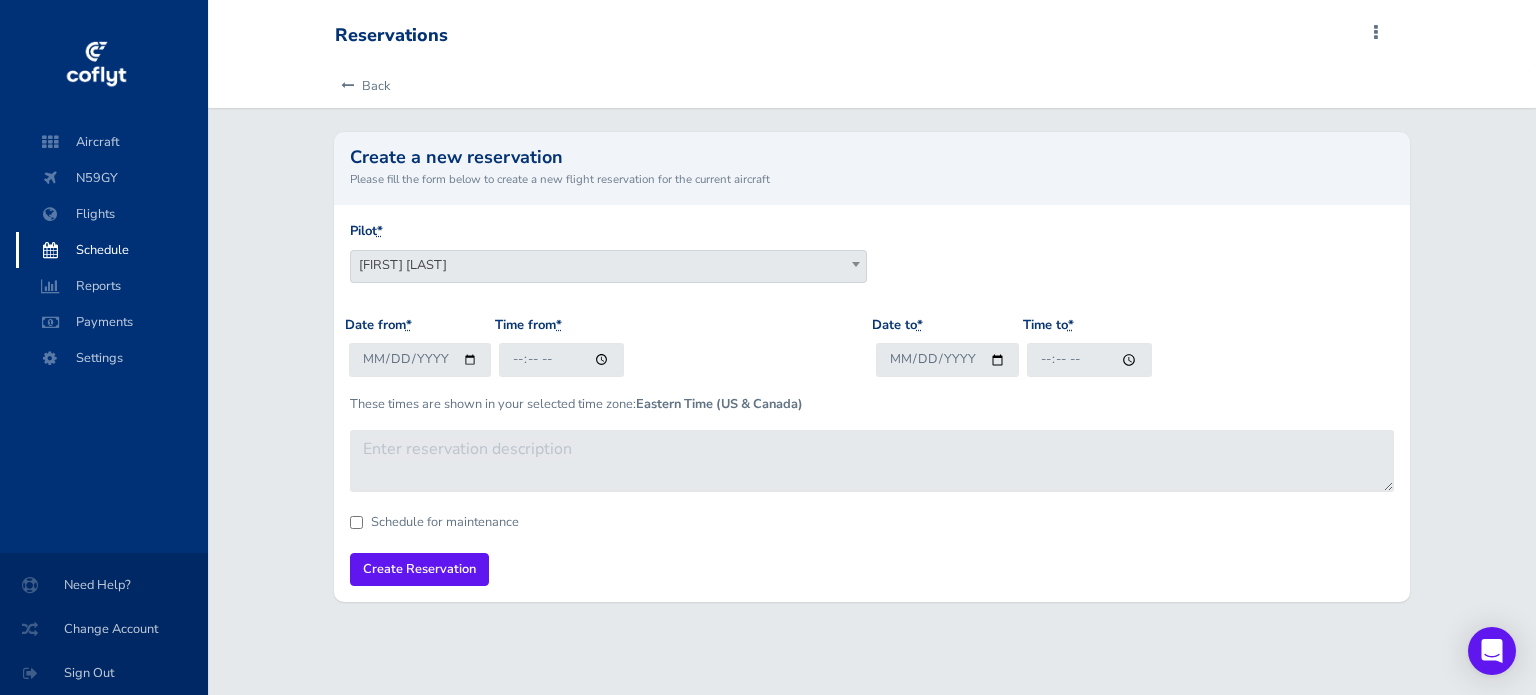 type on "08:00" 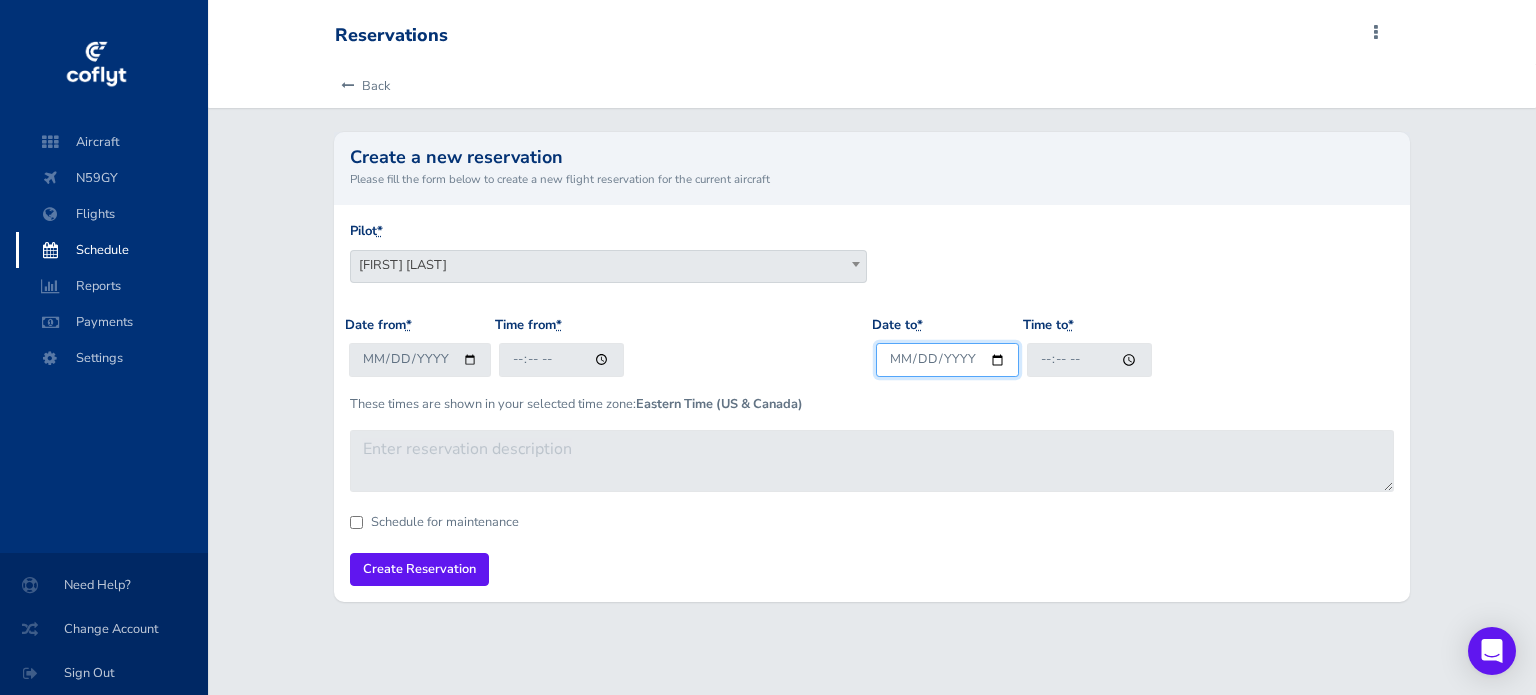 click on "Date to  *" at bounding box center [947, 359] 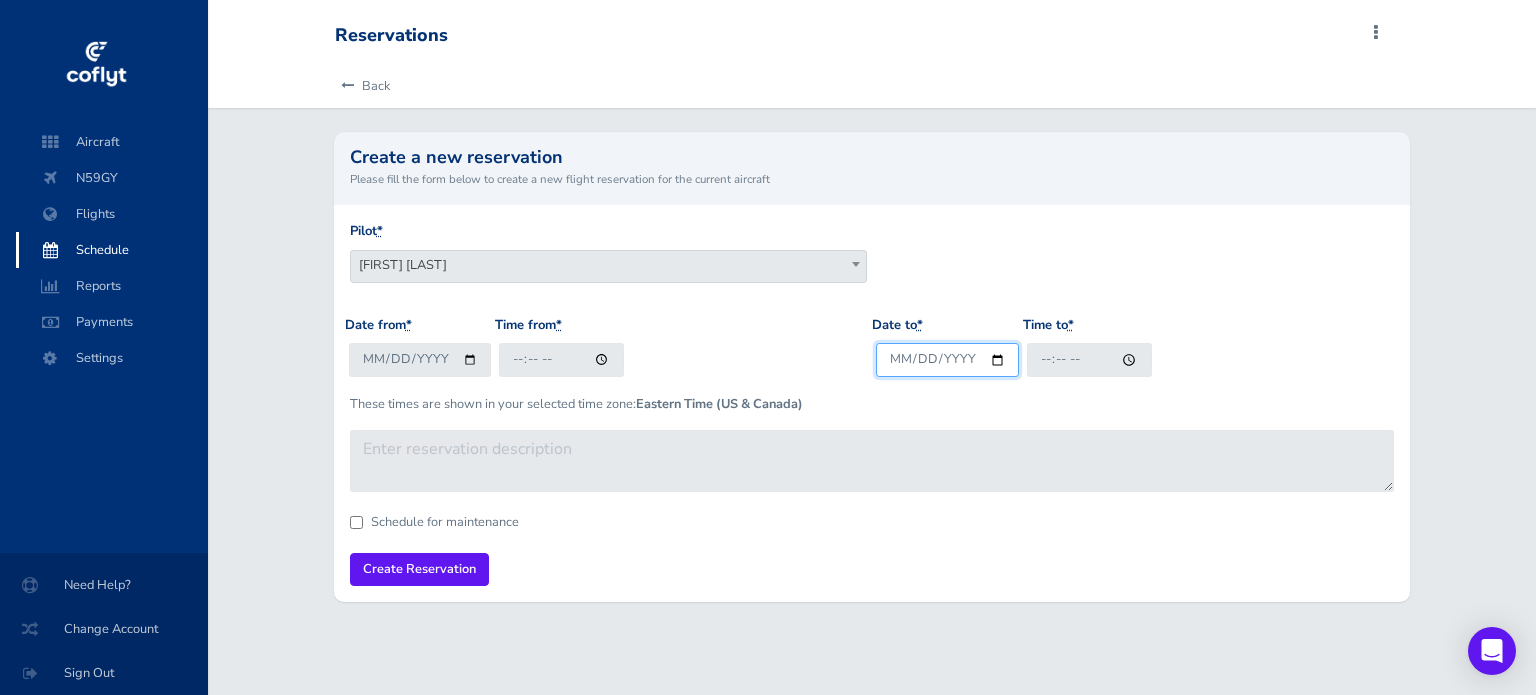 click on "Date to  *" at bounding box center (947, 359) 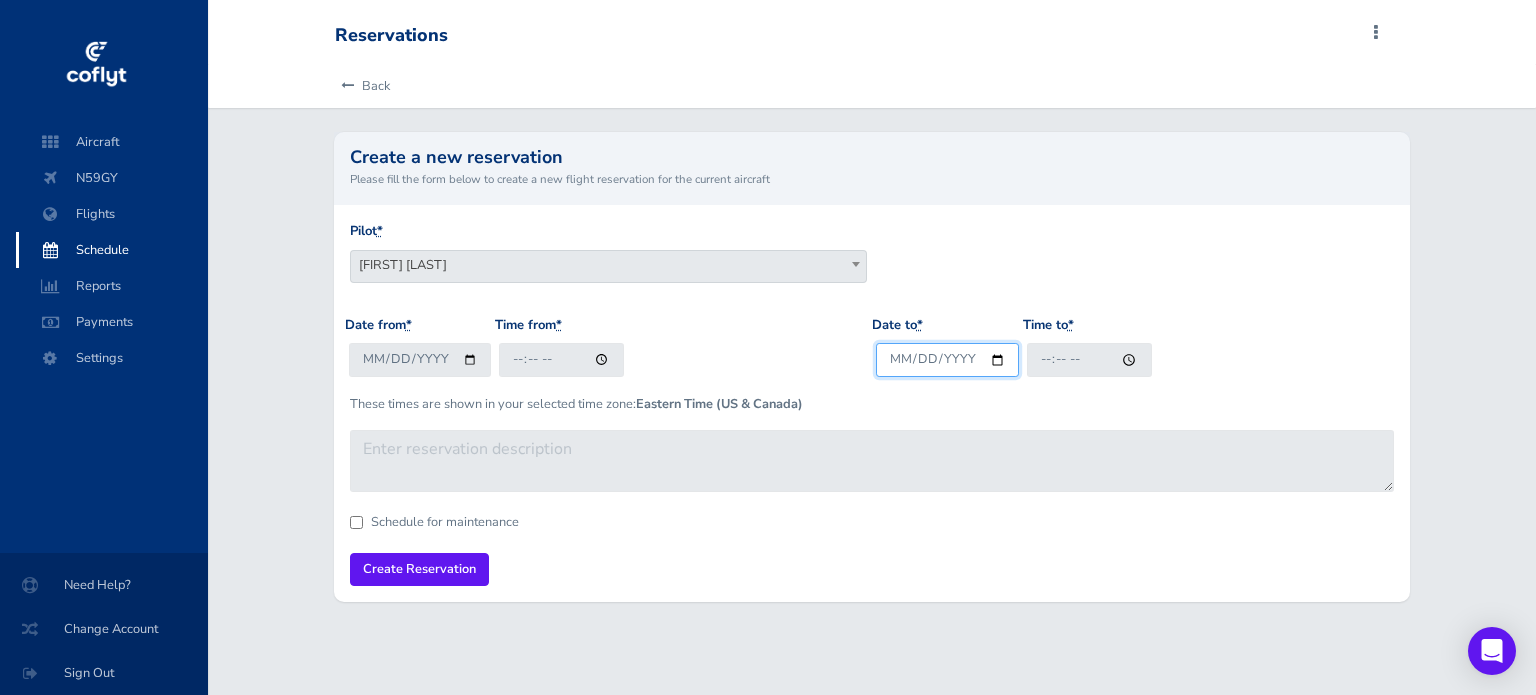 type on "2025-08-15" 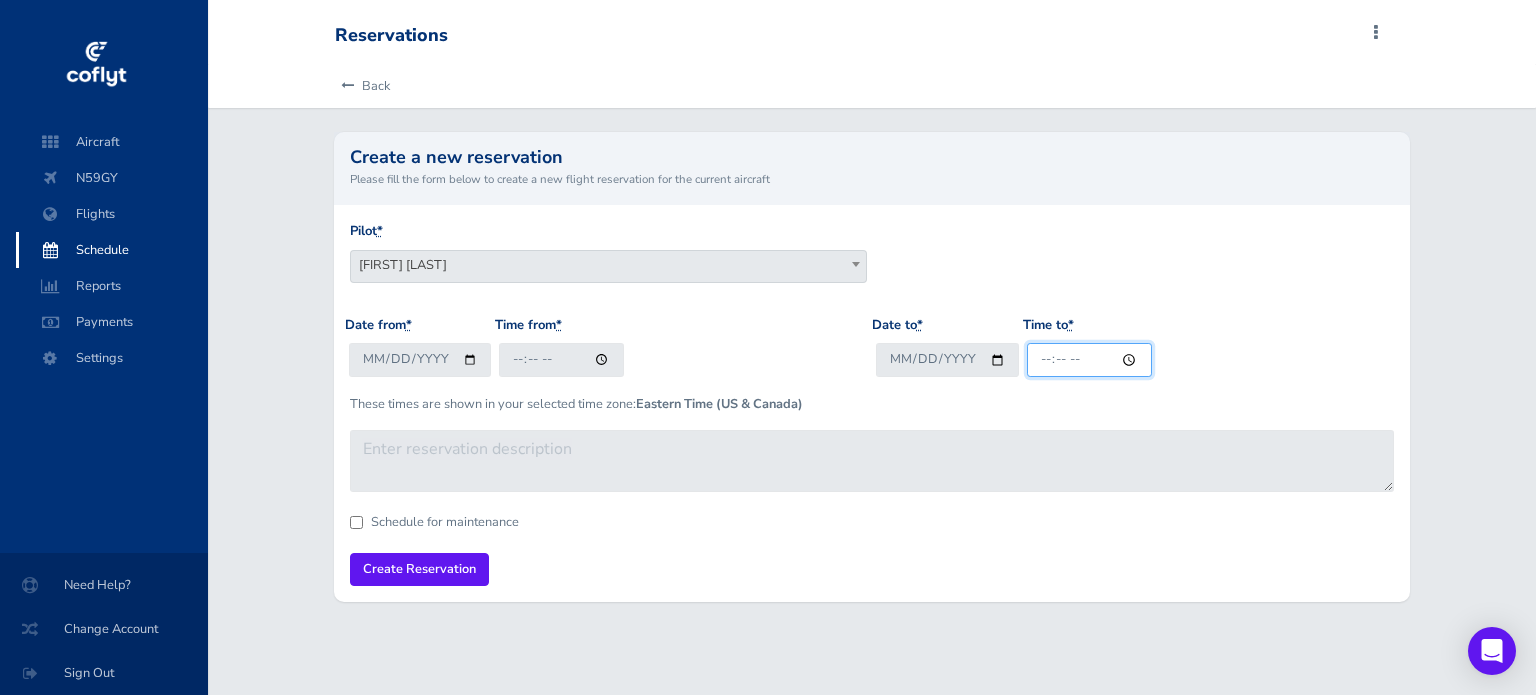 click on "Time to  *" at bounding box center (1089, 359) 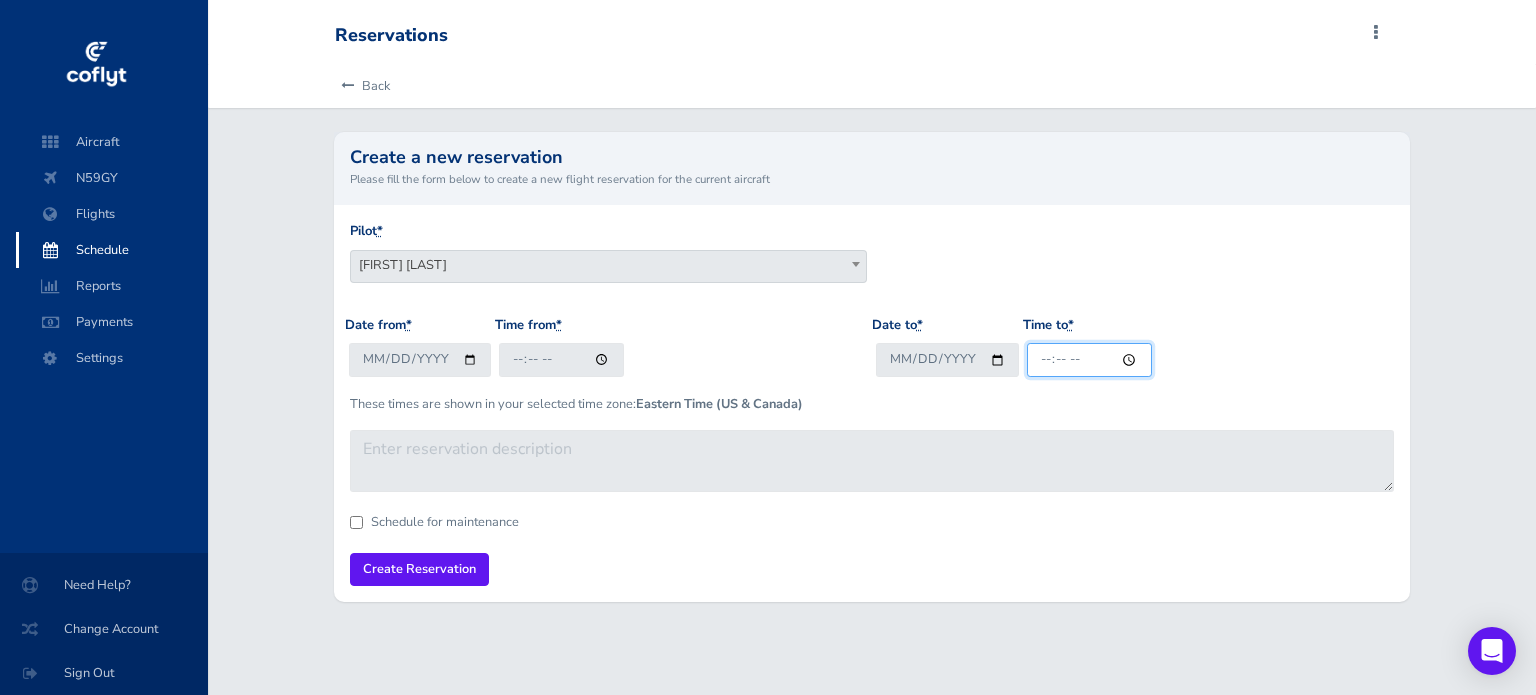 type on "17:00" 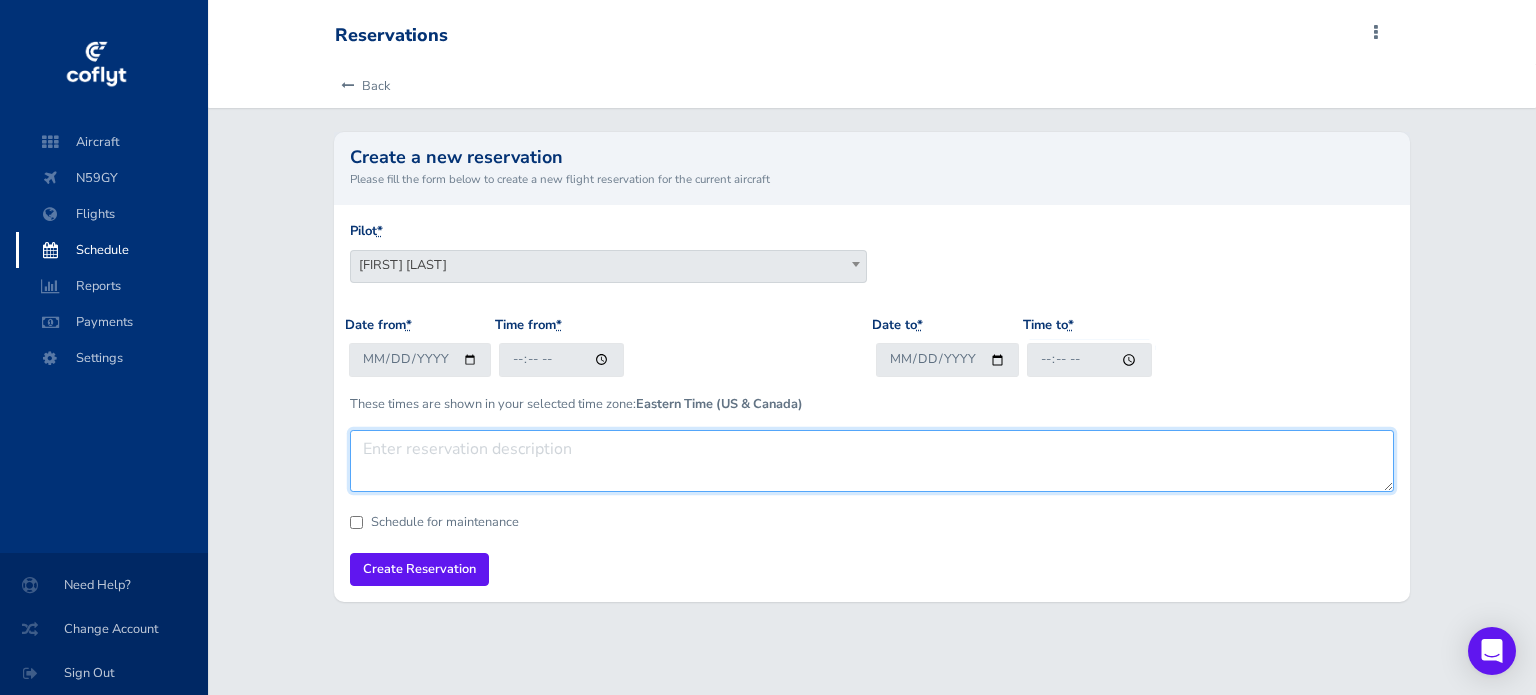 click at bounding box center [872, 461] 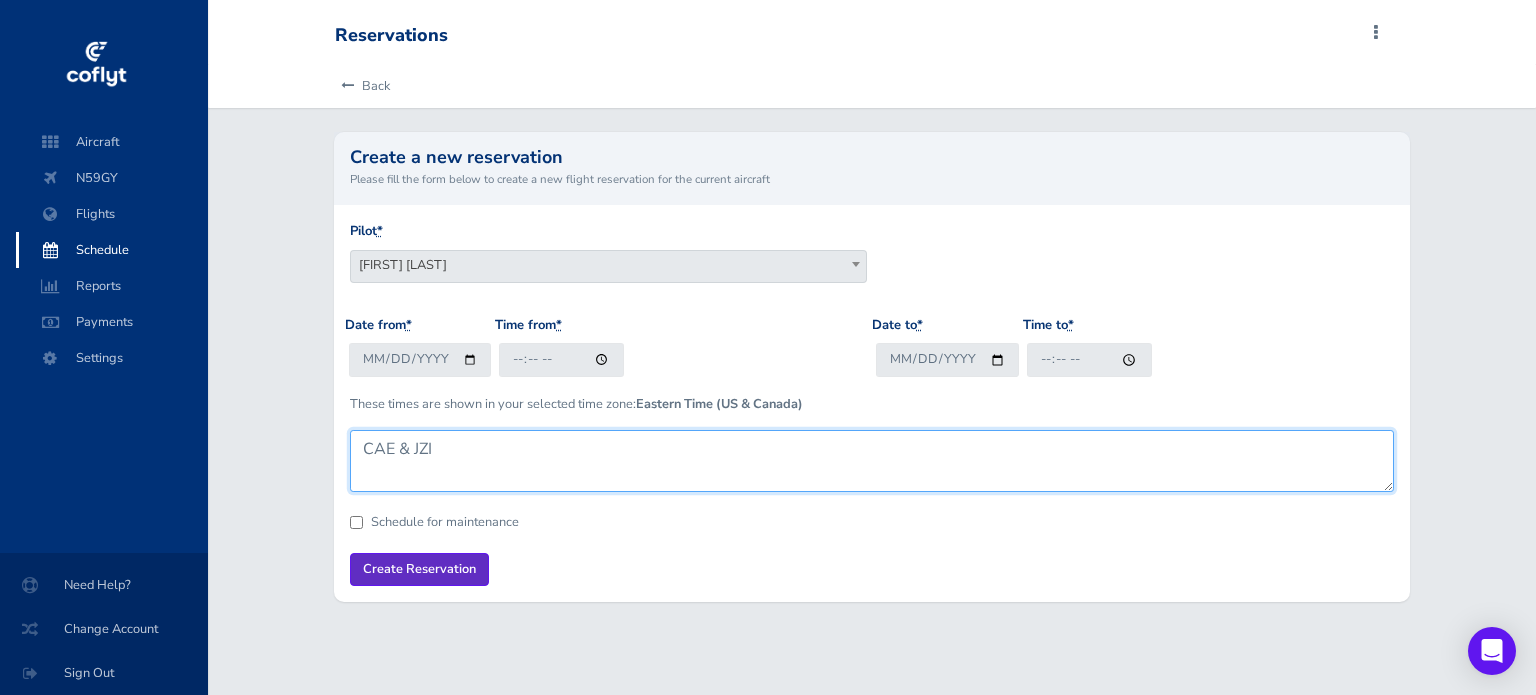 type on "CAE & JZI" 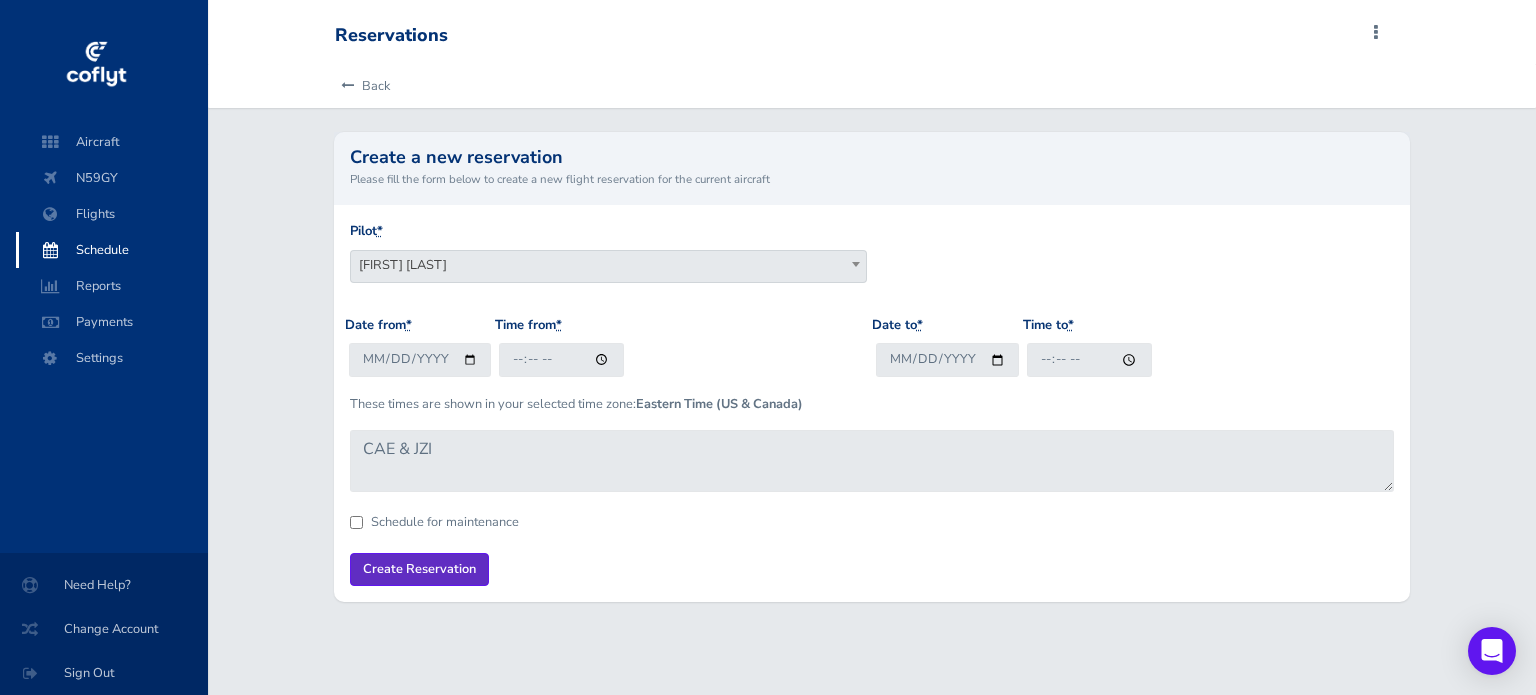 click on "Create Reservation" at bounding box center [419, 569] 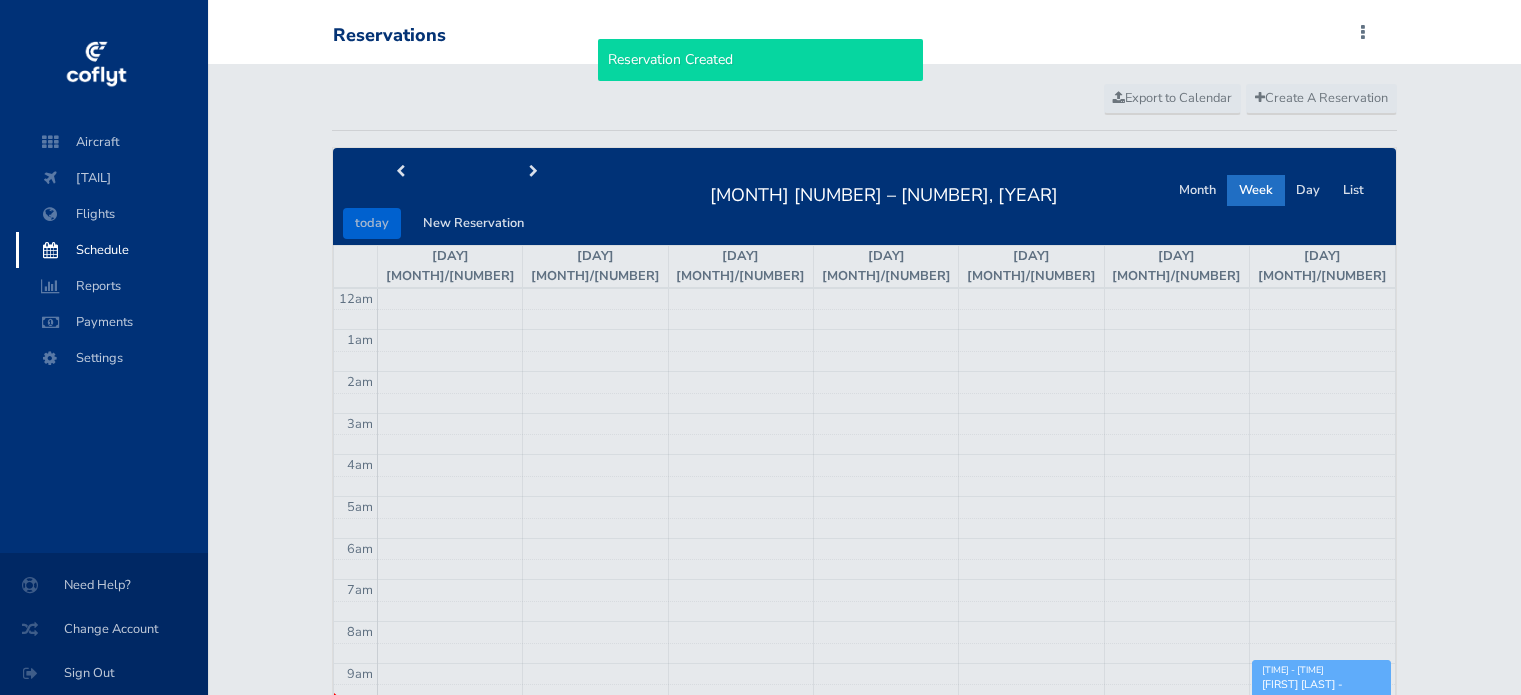 scroll, scrollTop: 0, scrollLeft: 0, axis: both 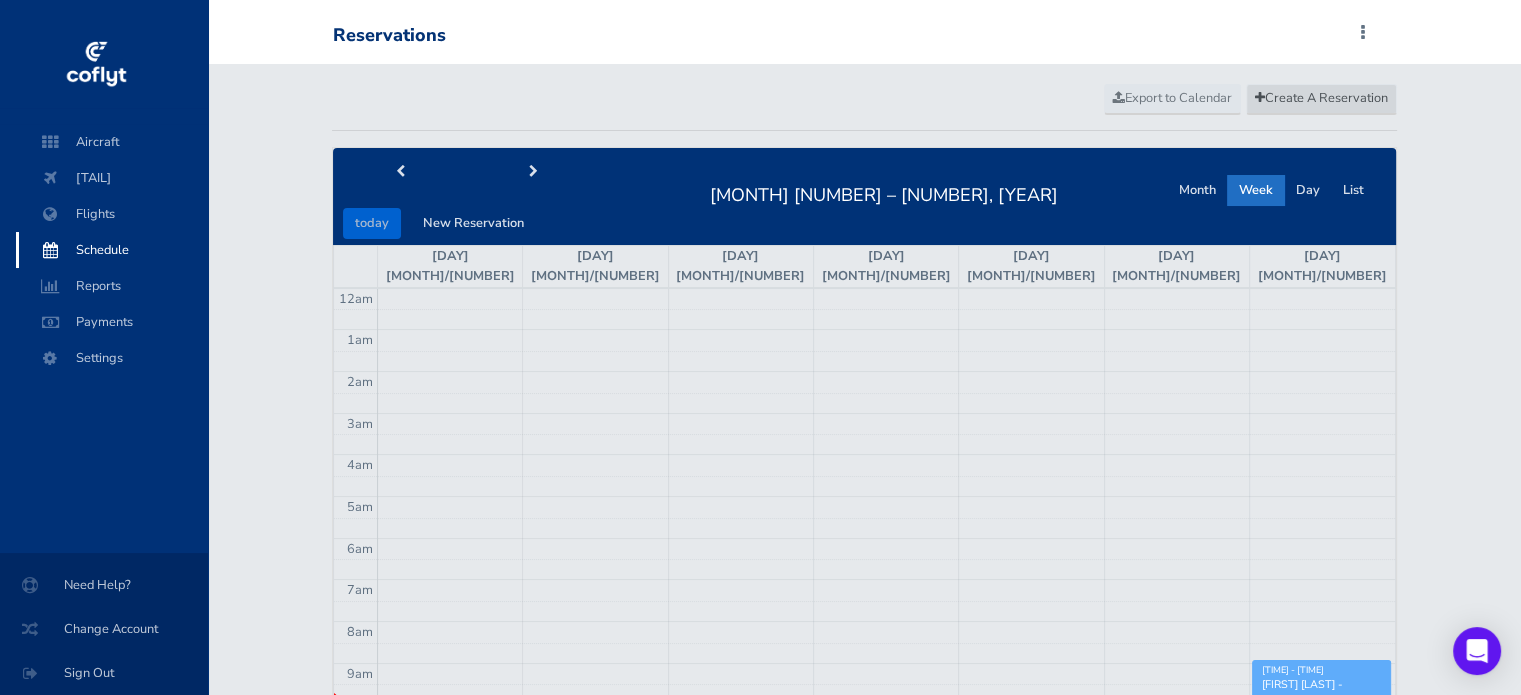 click on "Create A Reservation" at bounding box center (1321, 98) 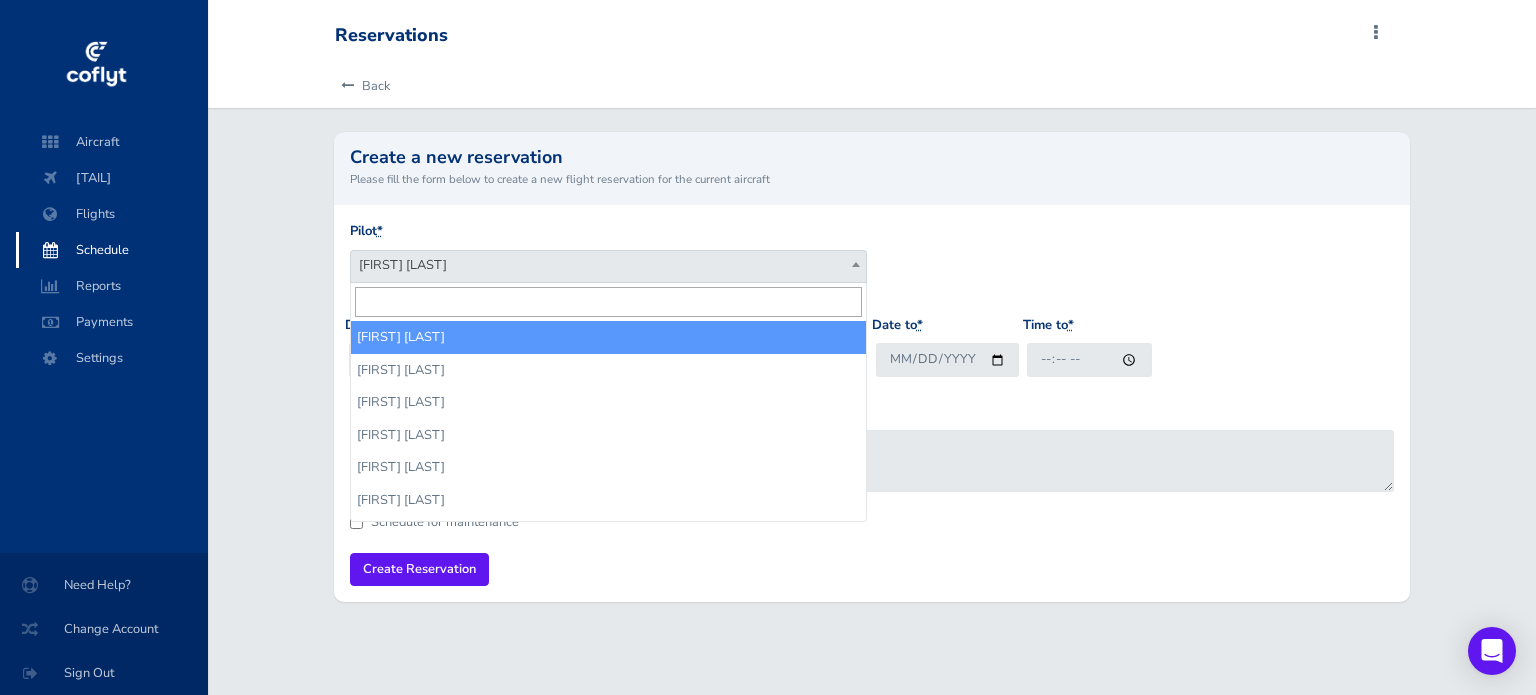 click on "James Bryan" at bounding box center [608, 265] 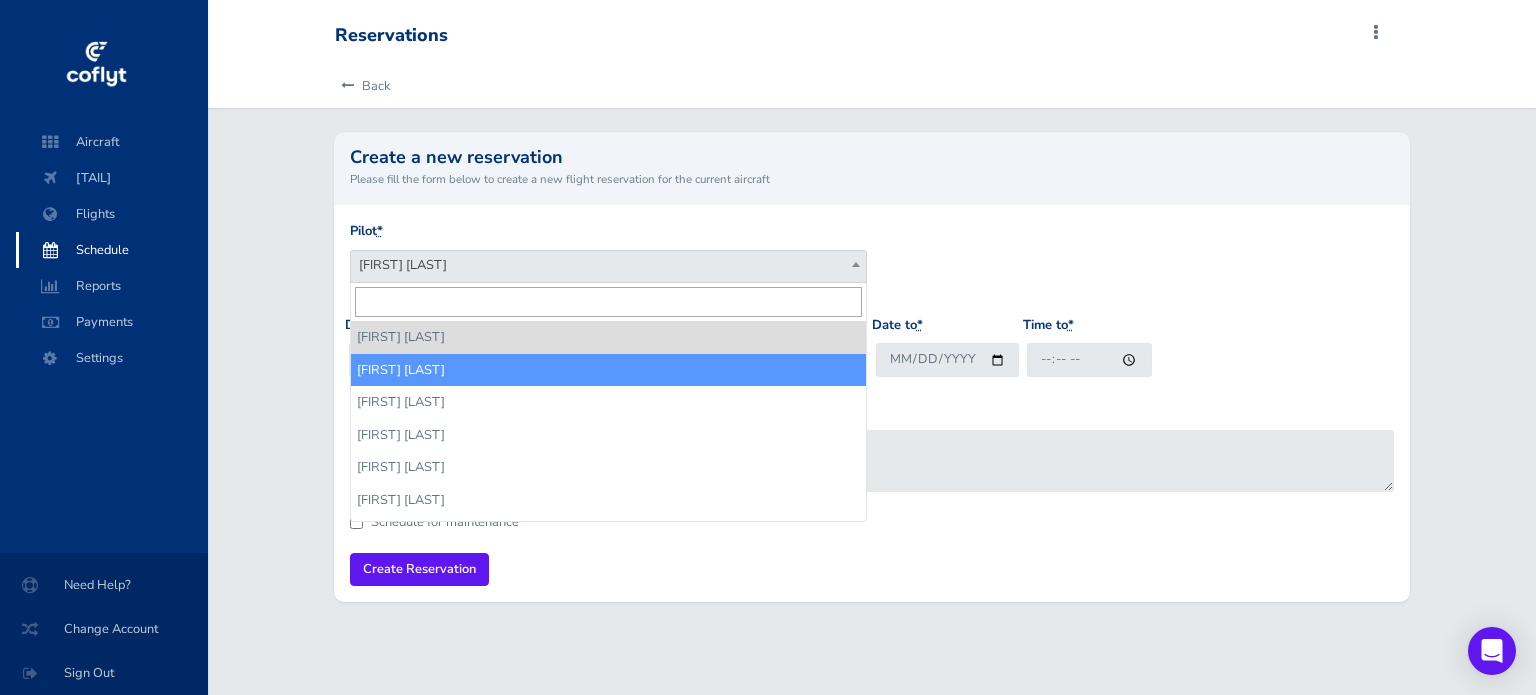 select on "15059" 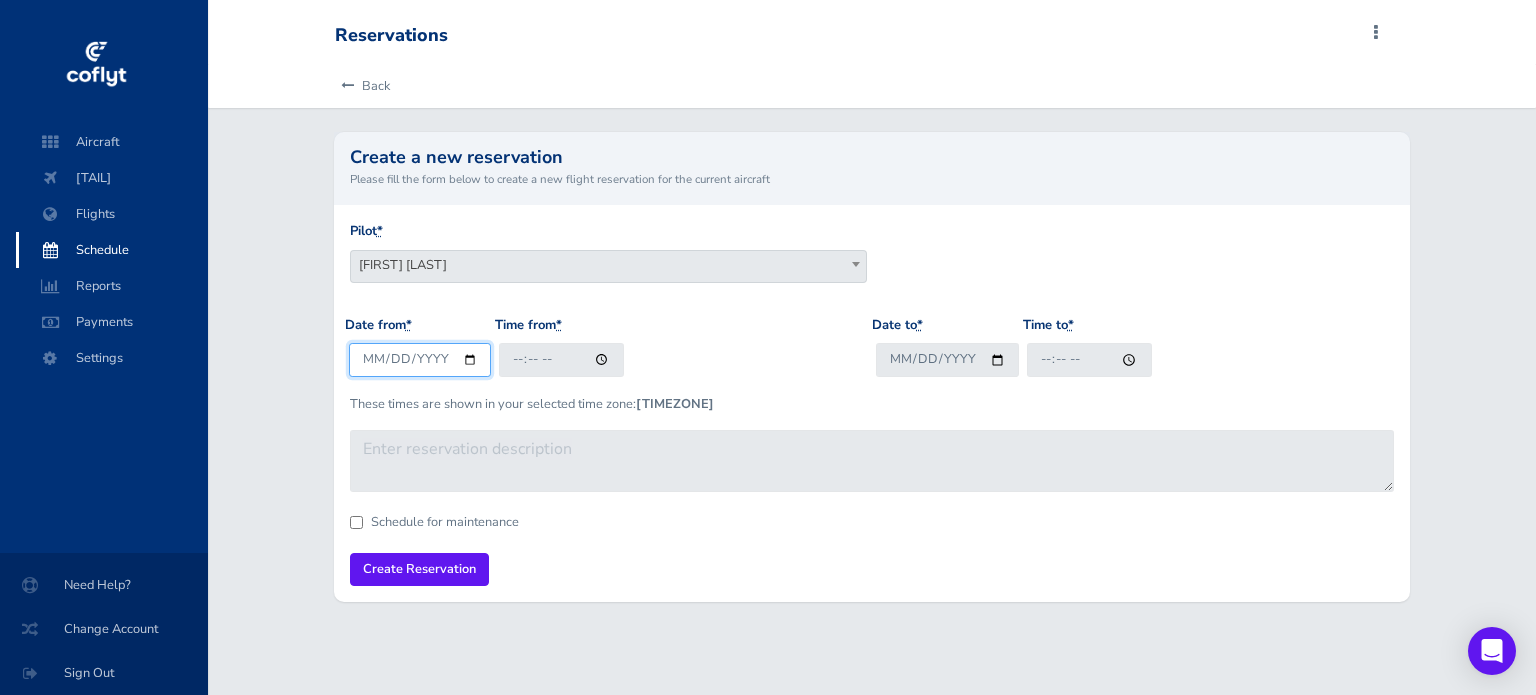 click on "2025-08-04" at bounding box center [420, 359] 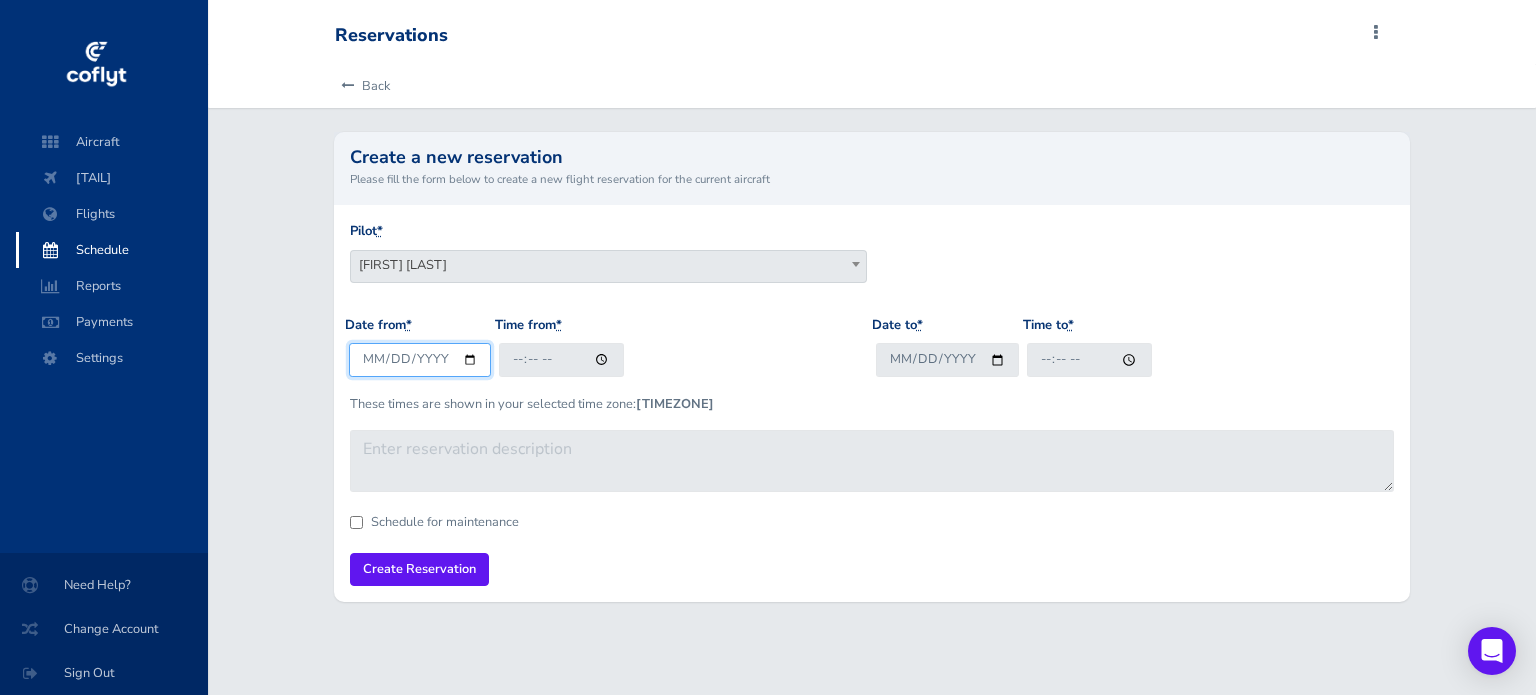 type on "2025-08-18" 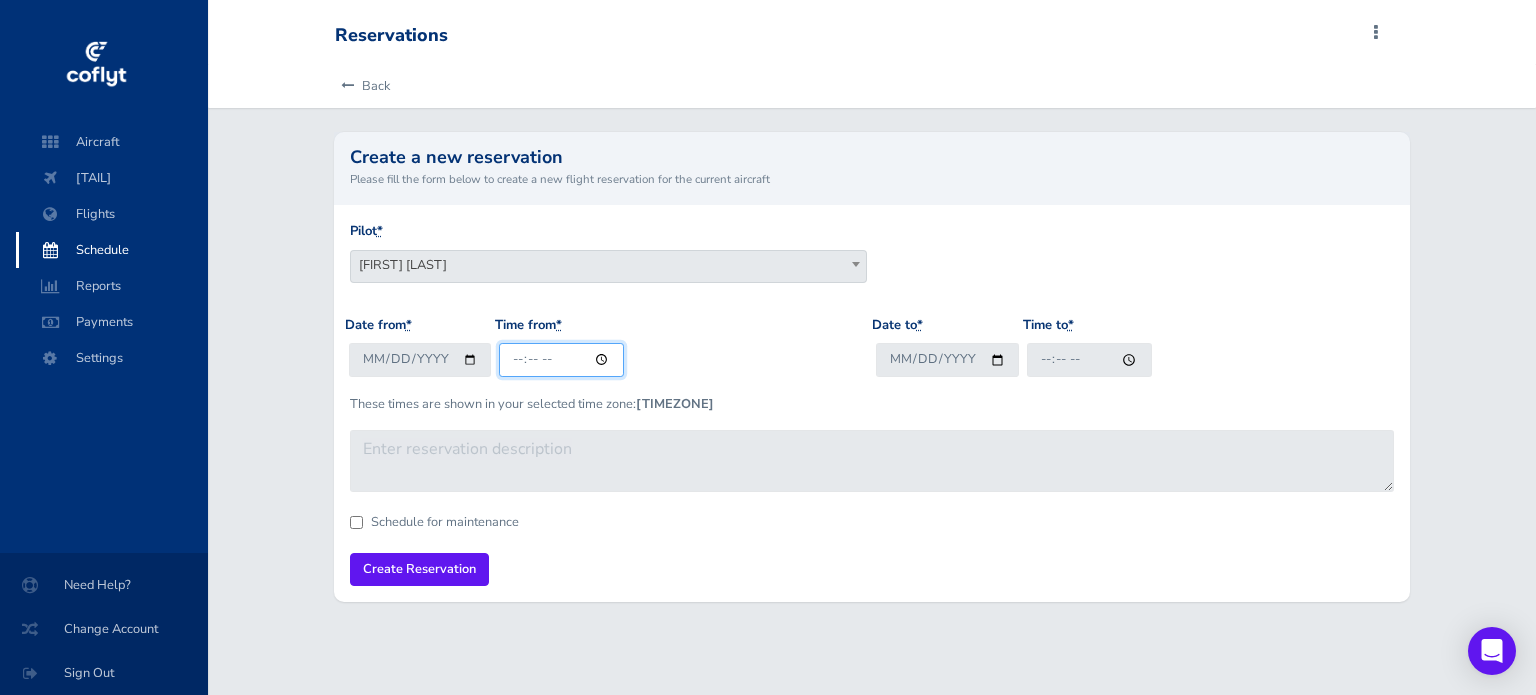 click on "09:54" at bounding box center [561, 359] 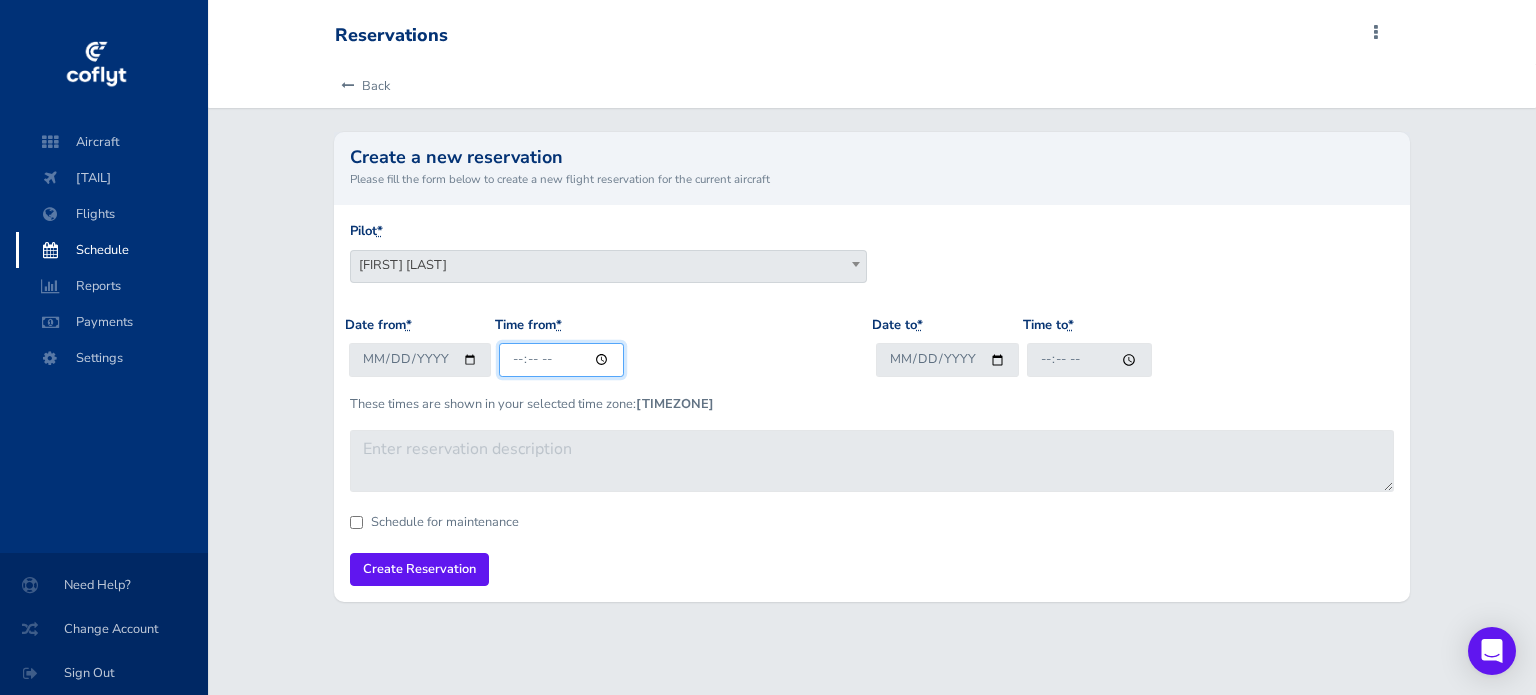 type on "08:00" 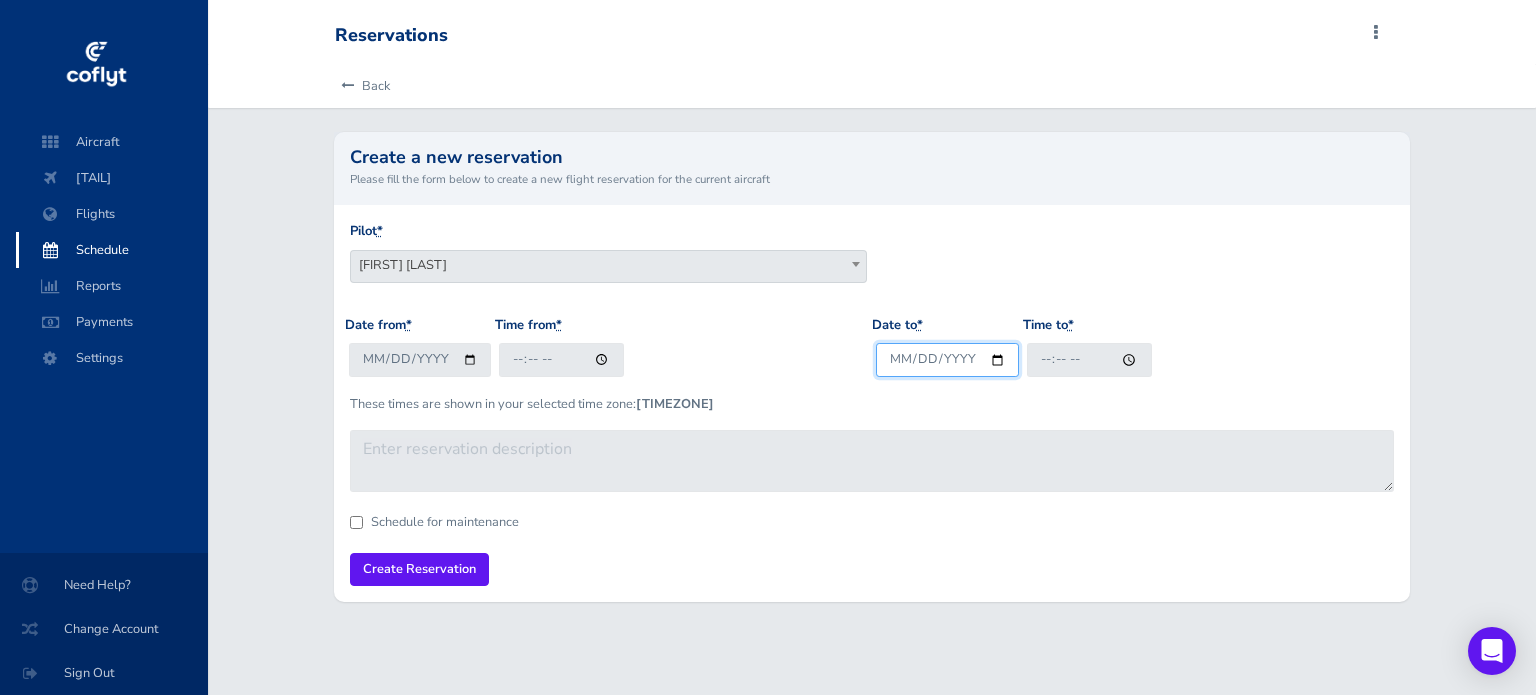 click on "Date to  *" at bounding box center [947, 359] 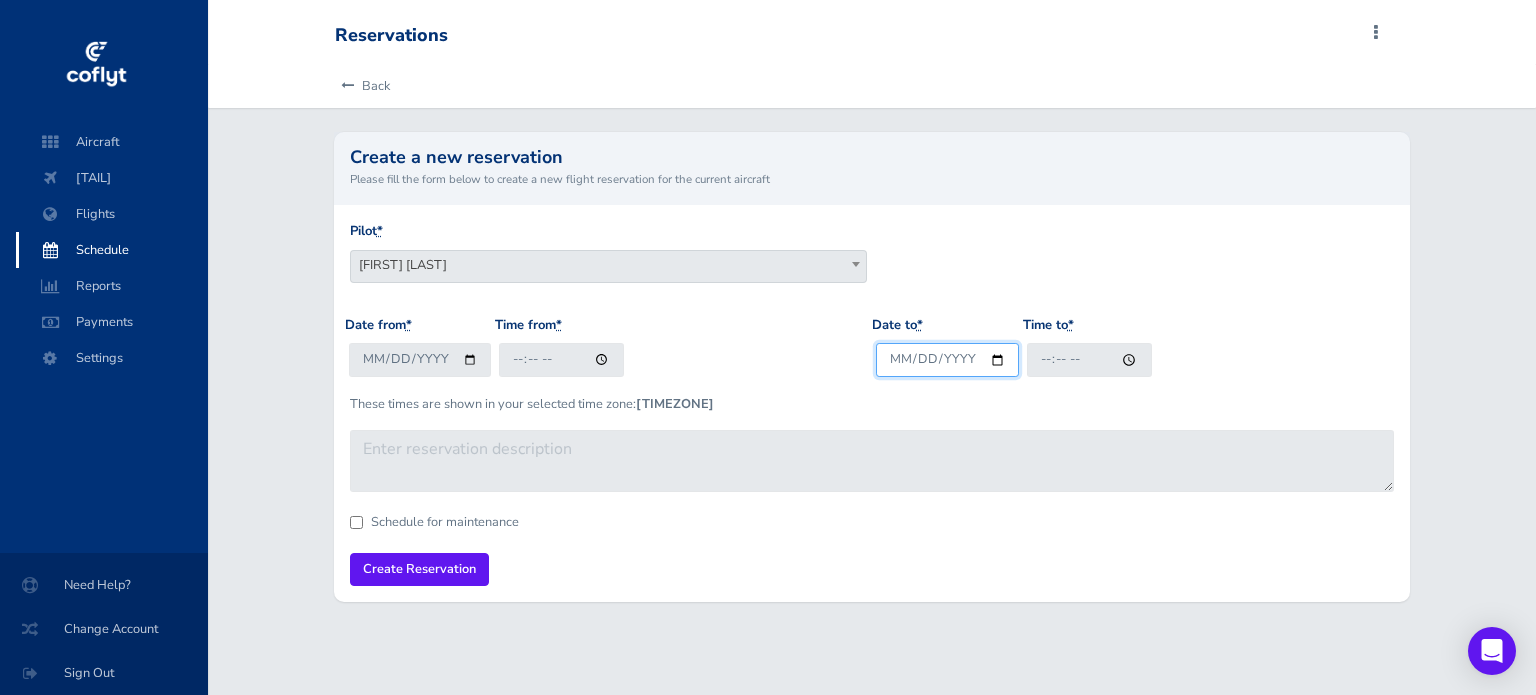 type on "2025-08-18" 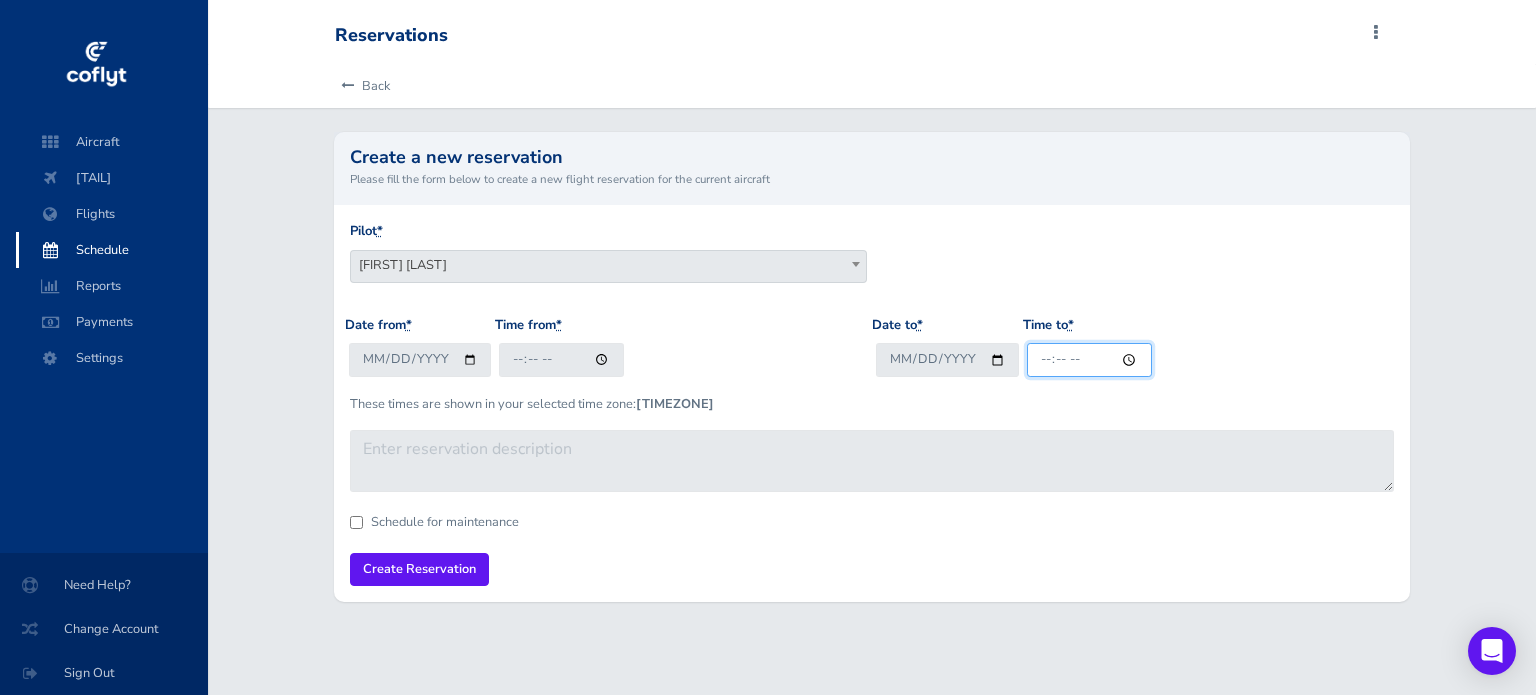 type on "10:00" 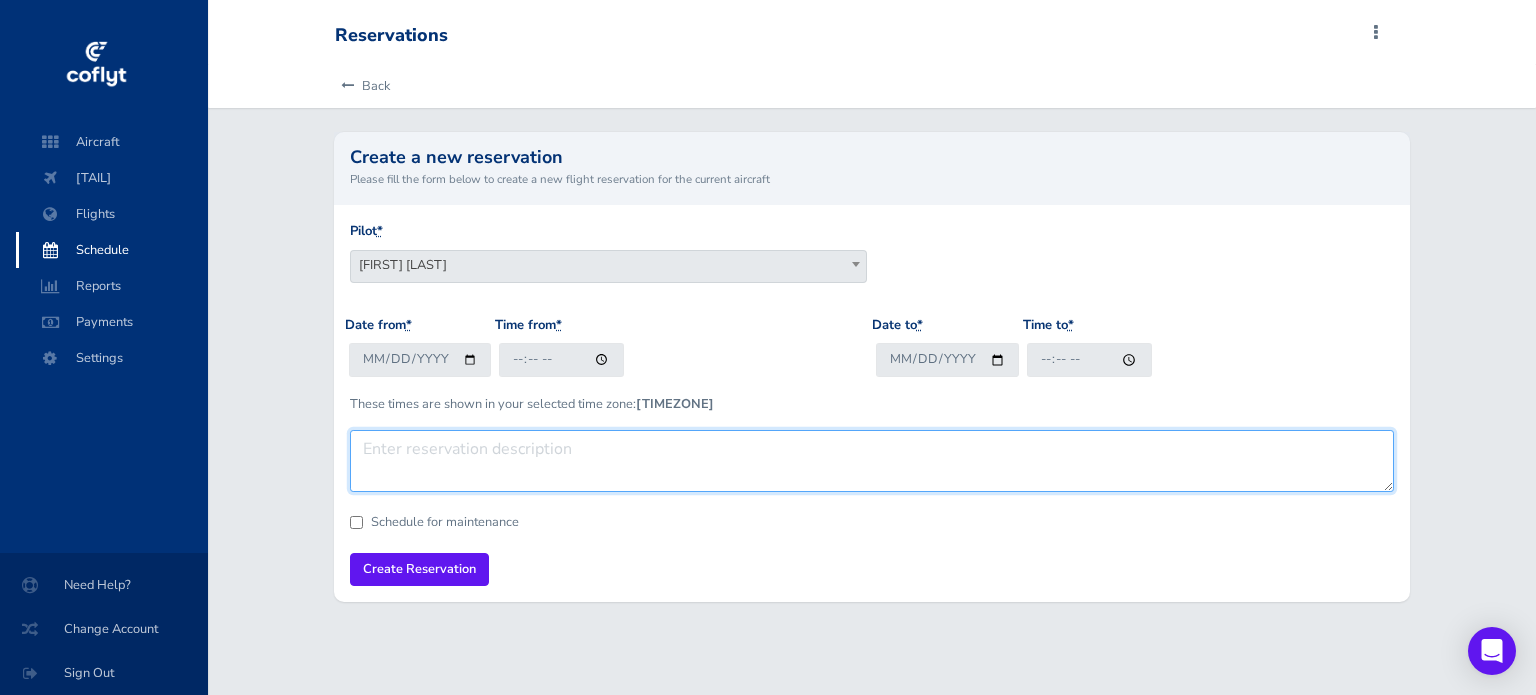click at bounding box center (872, 461) 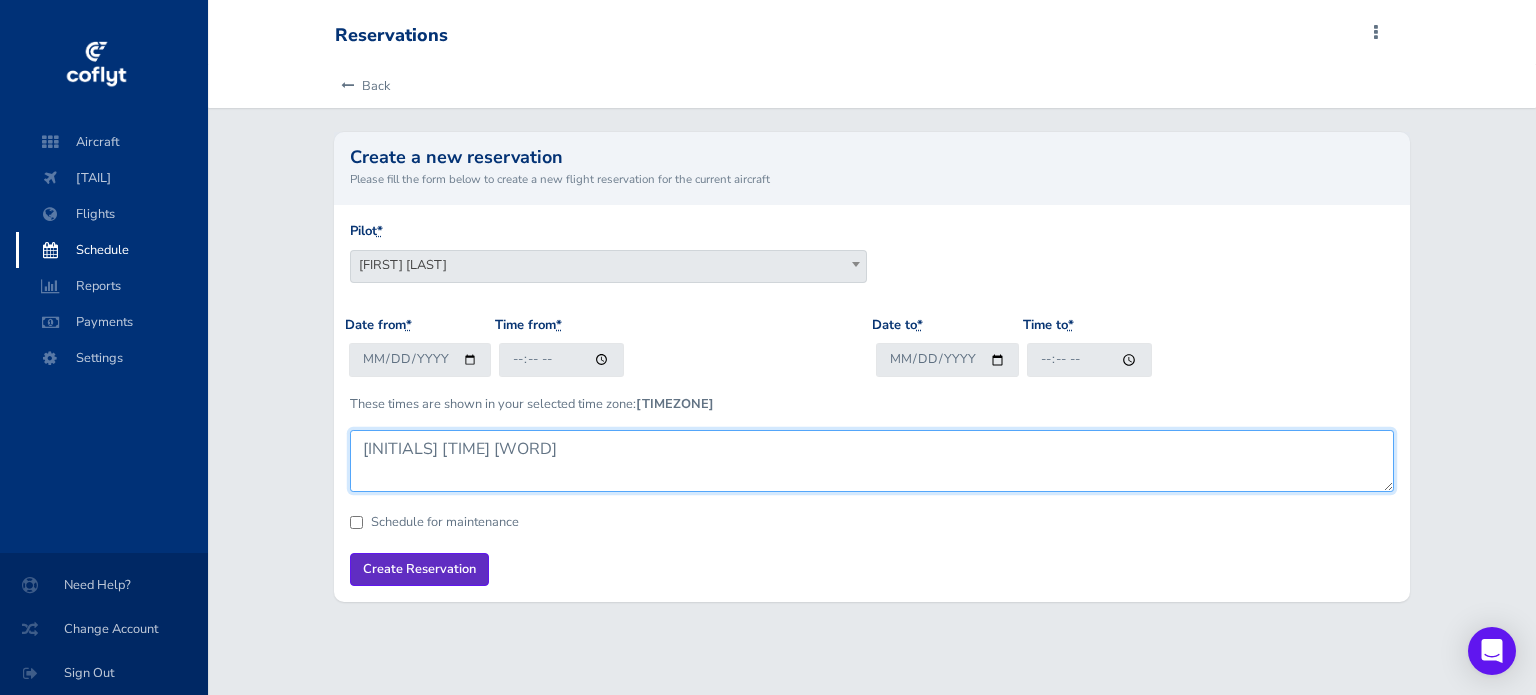 type on "JZI noon pickup" 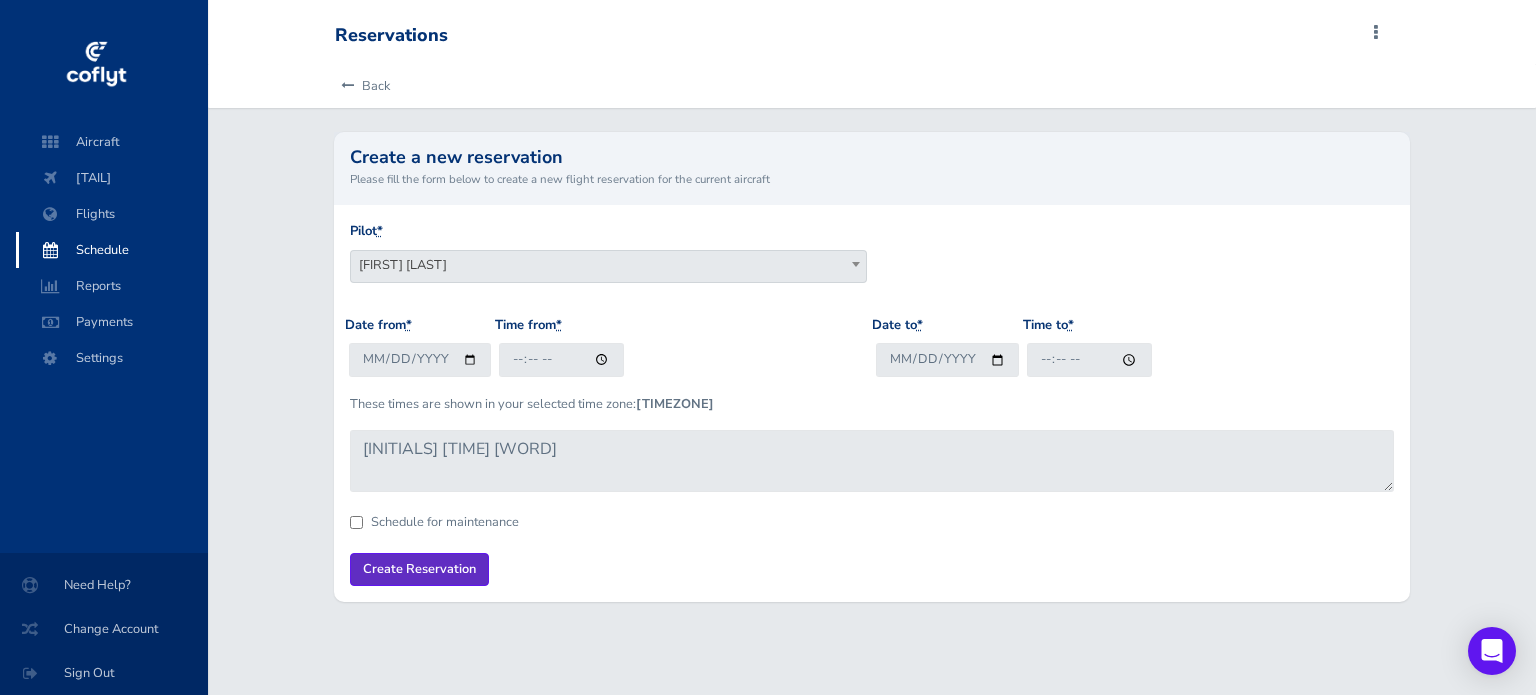 click on "Create Reservation" at bounding box center [419, 569] 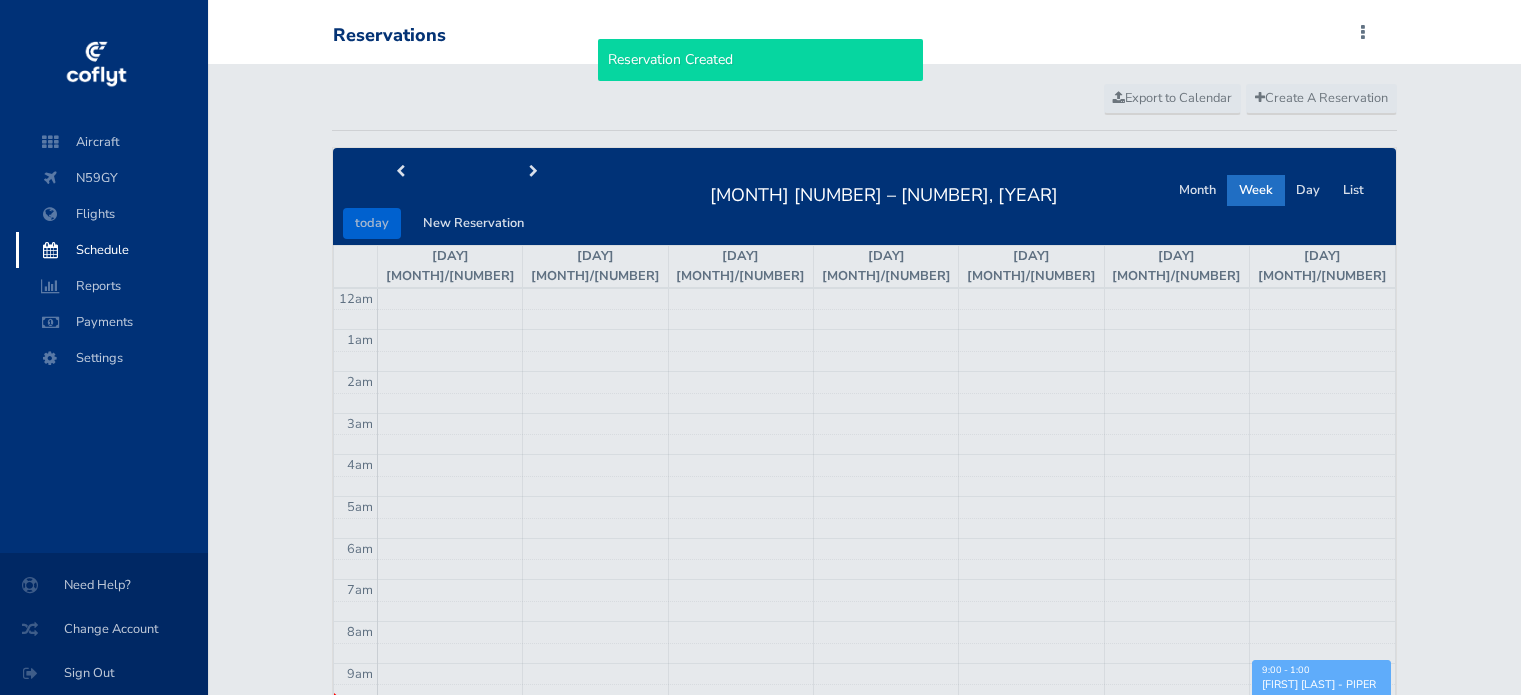 scroll, scrollTop: 0, scrollLeft: 0, axis: both 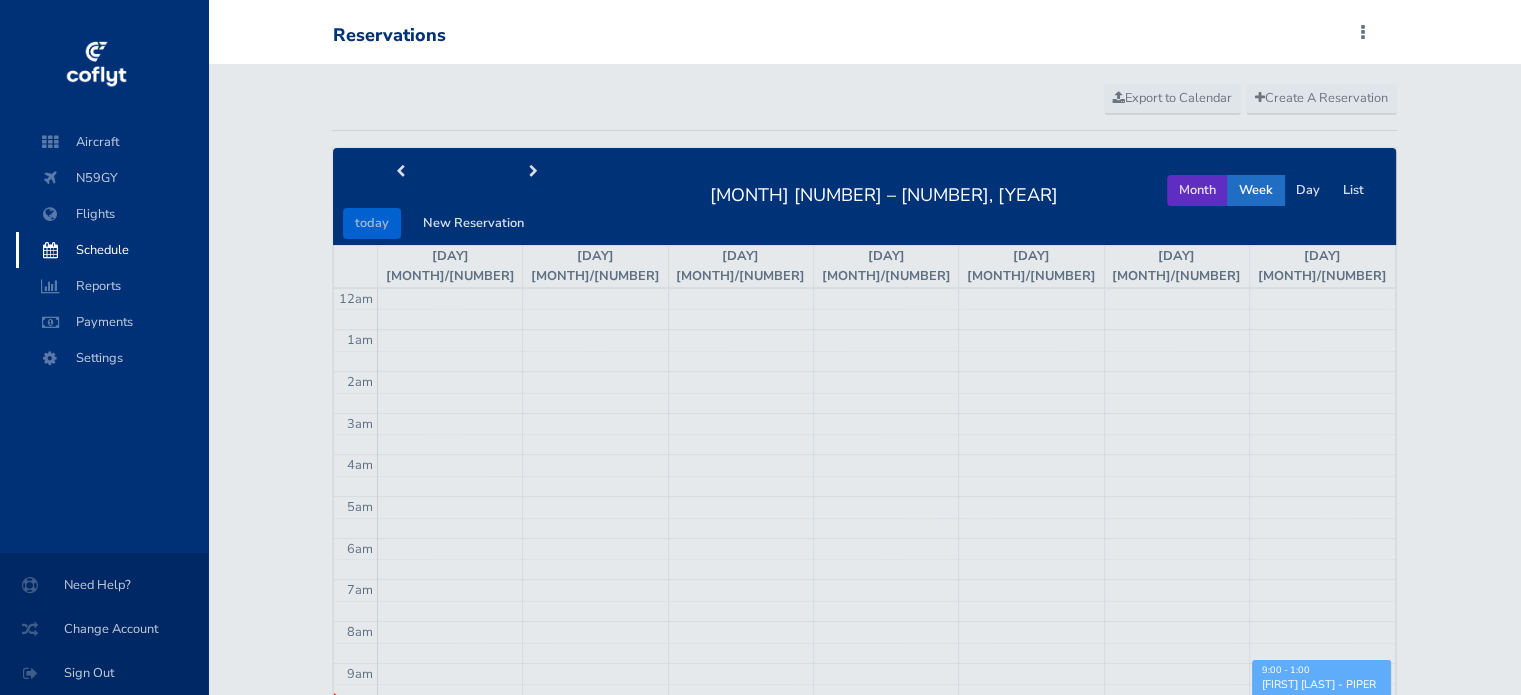 click on "Month" at bounding box center (1197, 190) 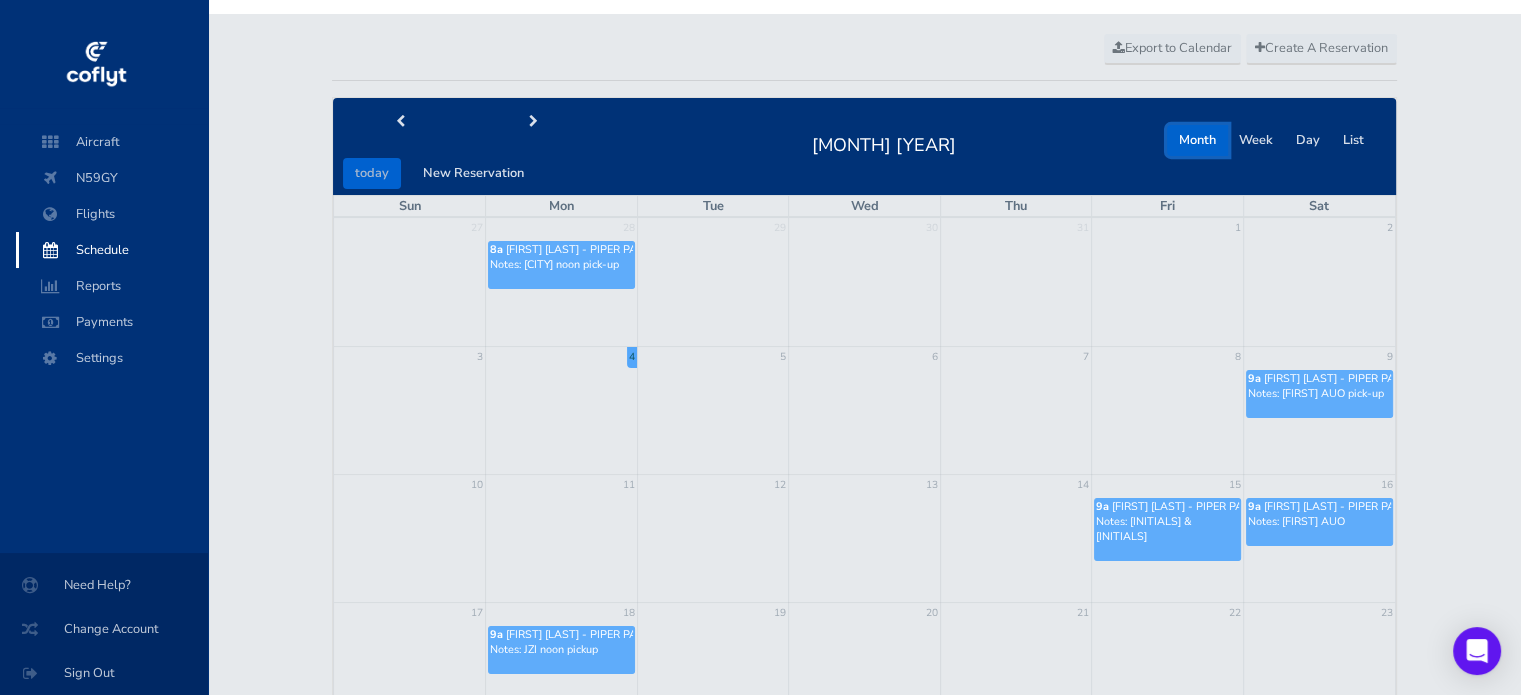 scroll, scrollTop: 0, scrollLeft: 0, axis: both 